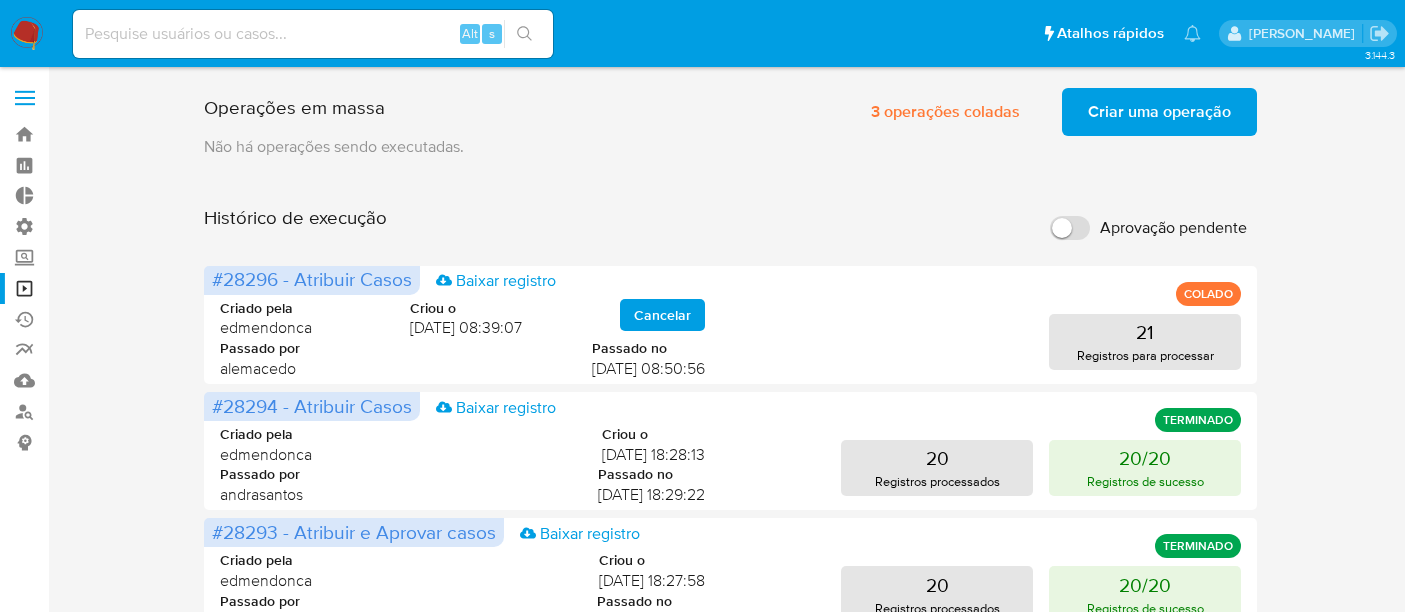 scroll, scrollTop: 0, scrollLeft: 0, axis: both 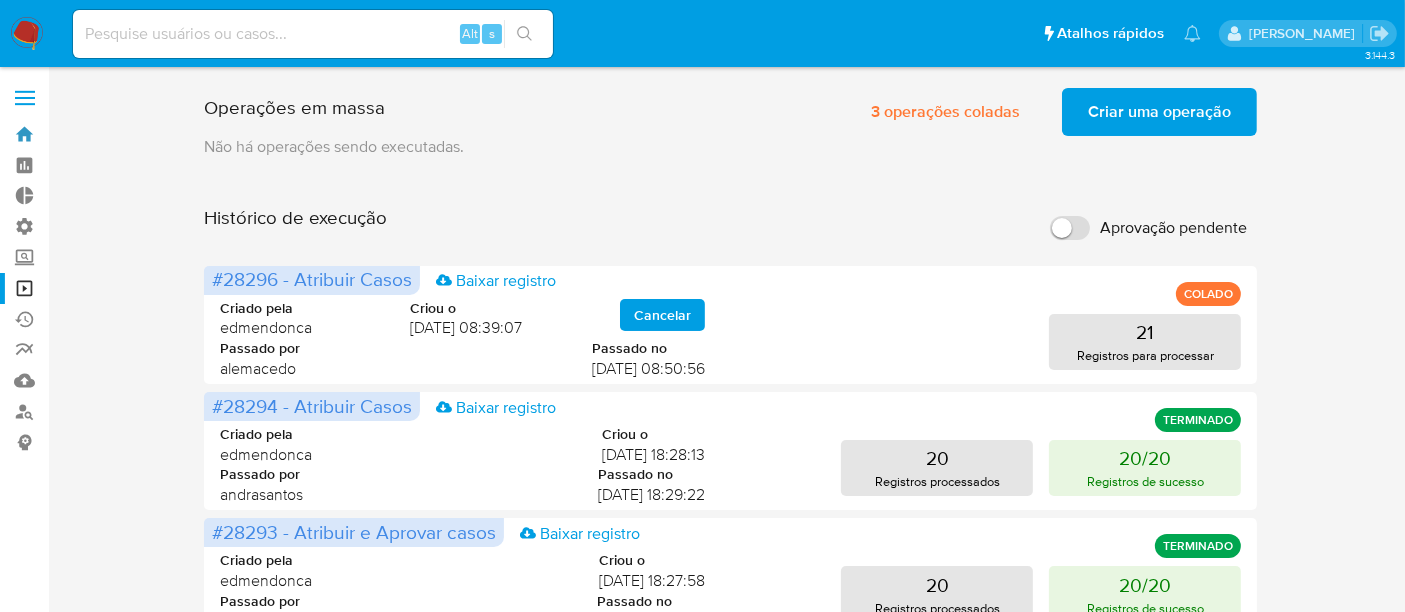 click on "Bandeja" at bounding box center [119, 134] 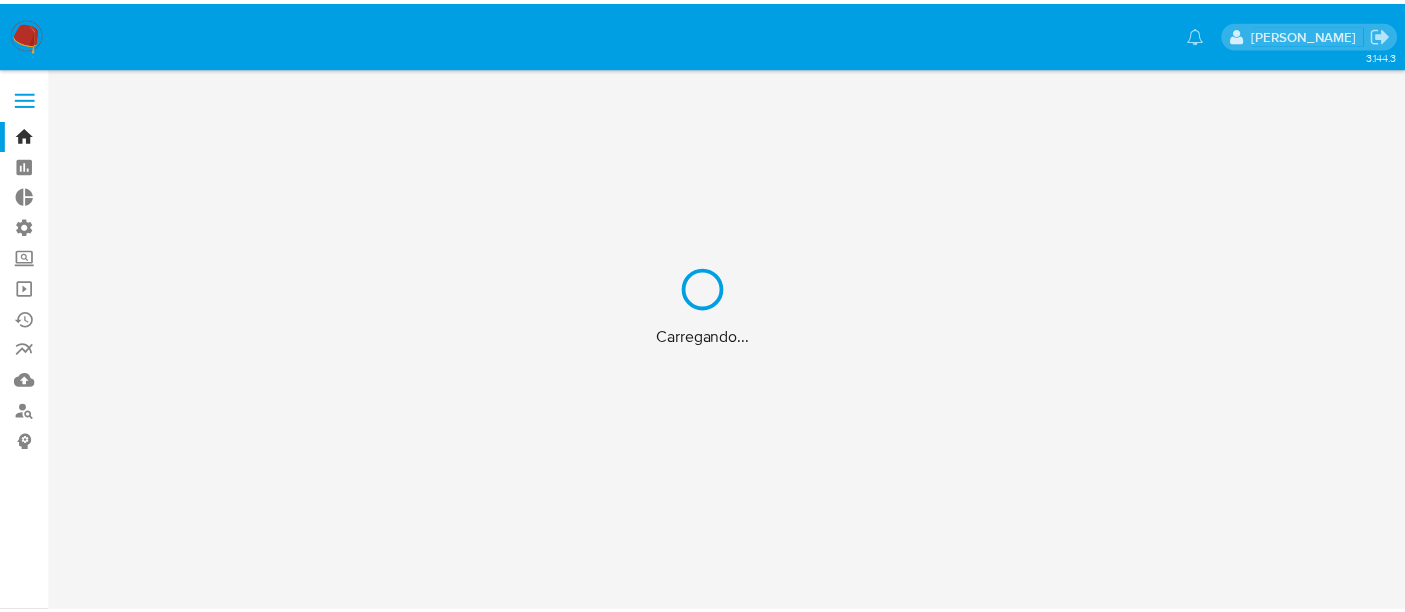 scroll, scrollTop: 0, scrollLeft: 0, axis: both 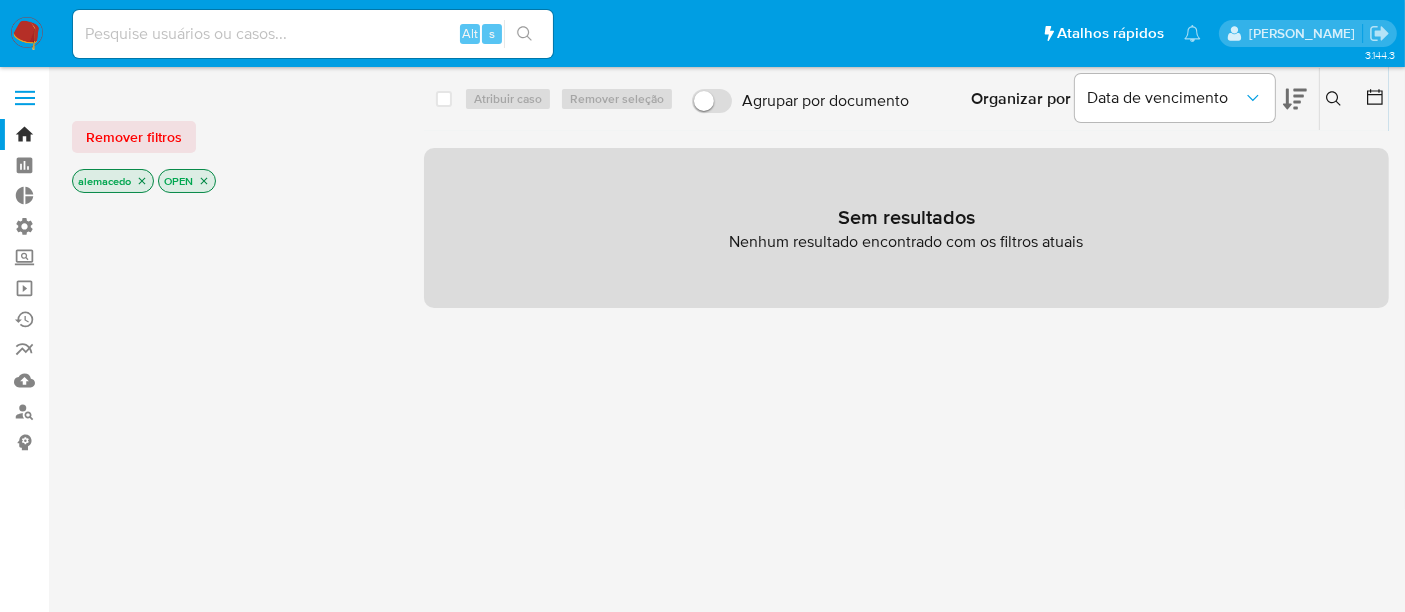 drag, startPoint x: 136, startPoint y: 144, endPoint x: 128, endPoint y: 72, distance: 72.443085 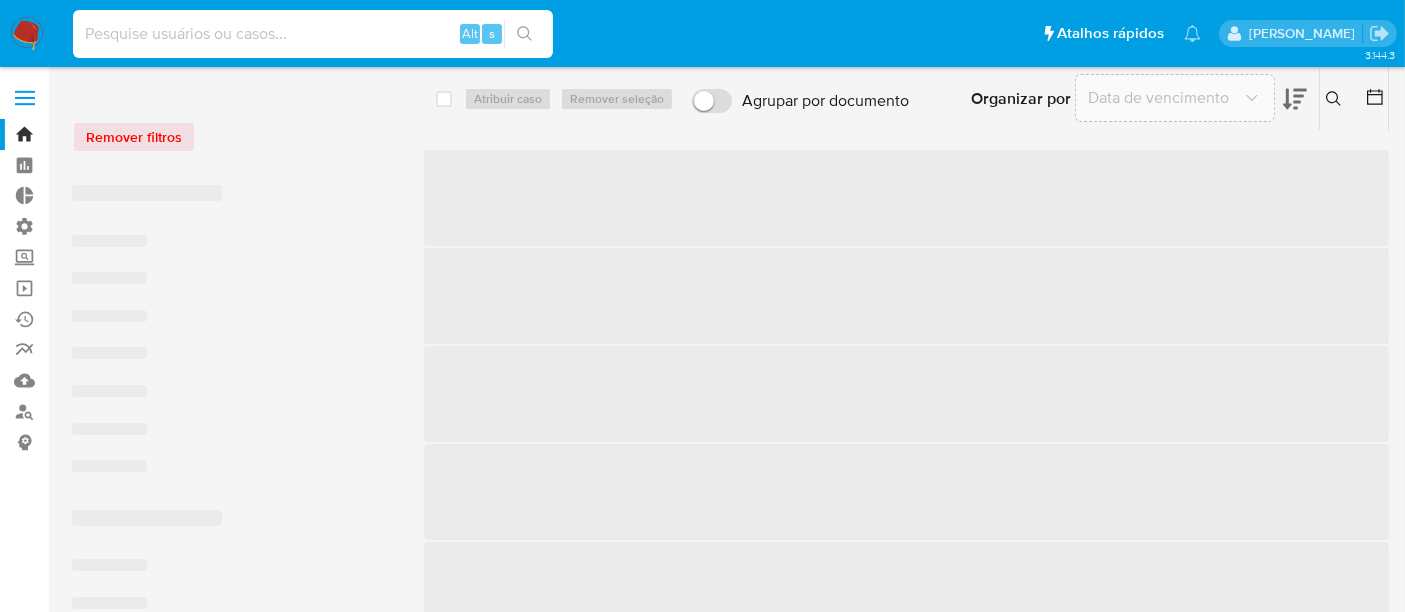click at bounding box center (313, 34) 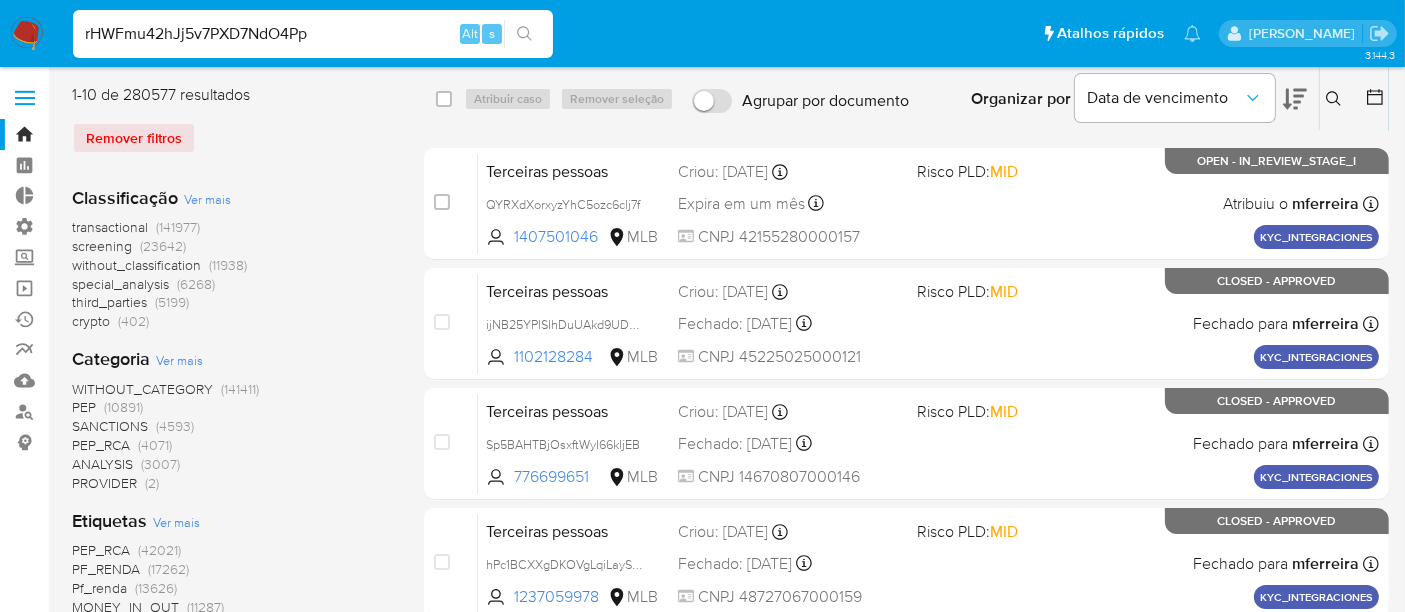 type on "rHWFmu42hJj5v7PXD7NdO4Pp" 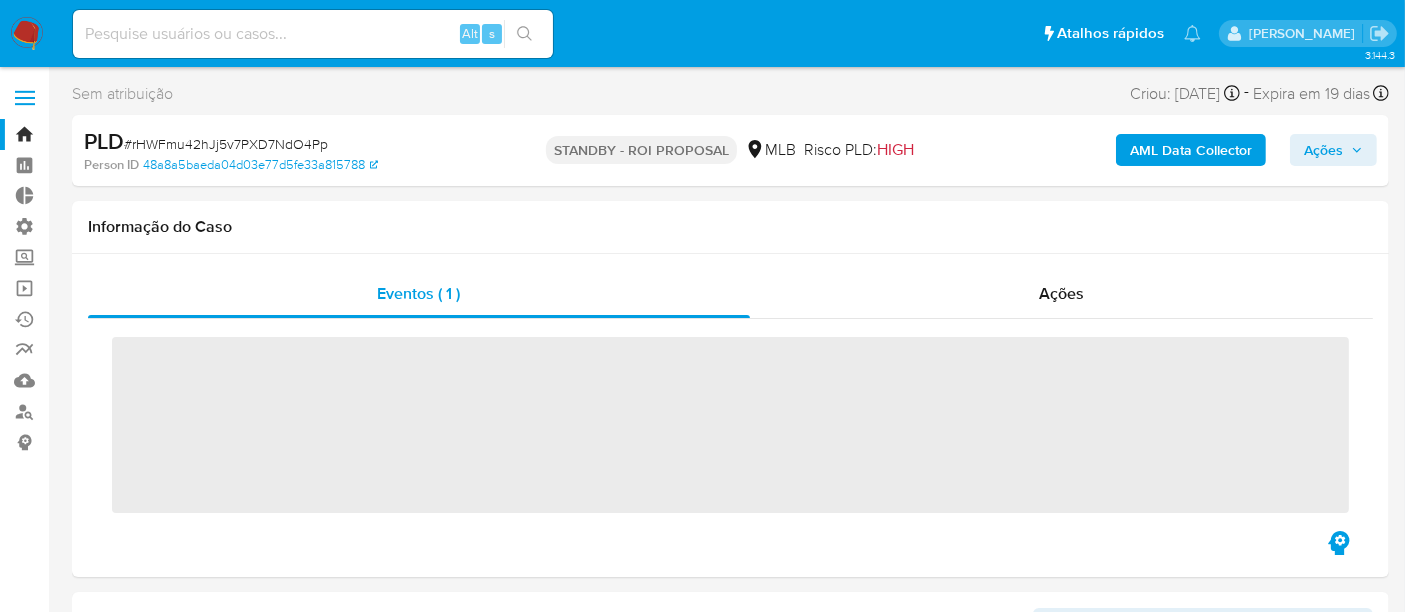 scroll, scrollTop: 844, scrollLeft: 0, axis: vertical 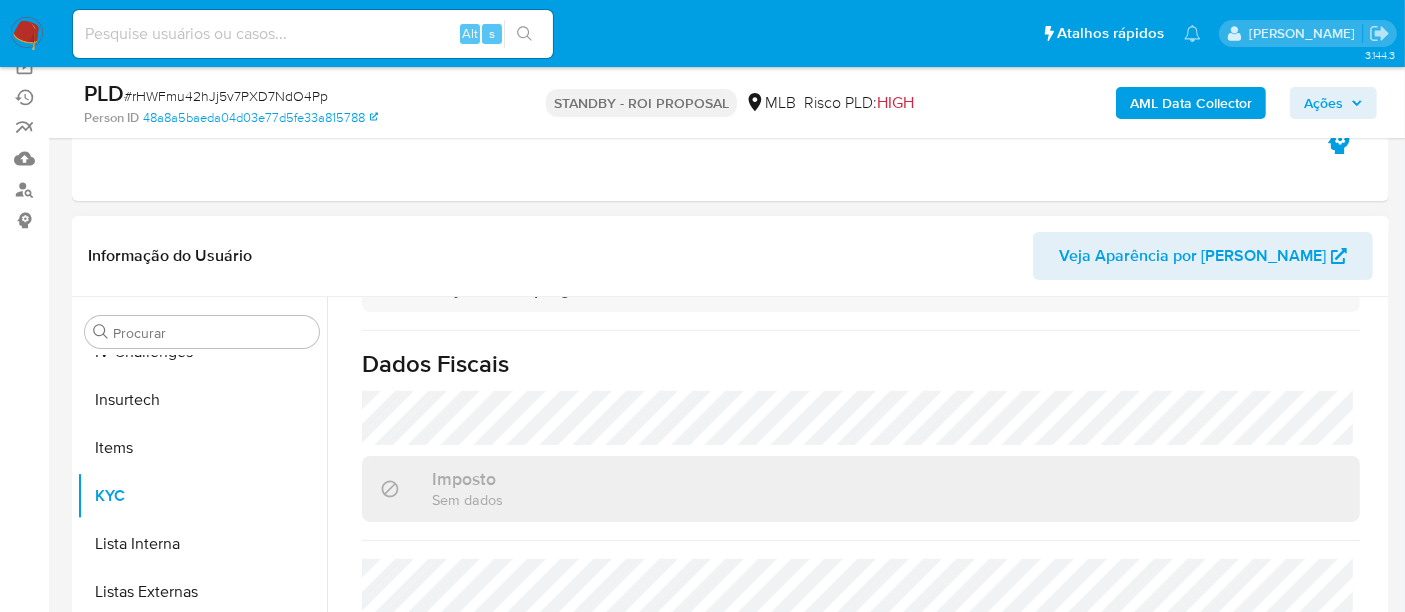 select on "10" 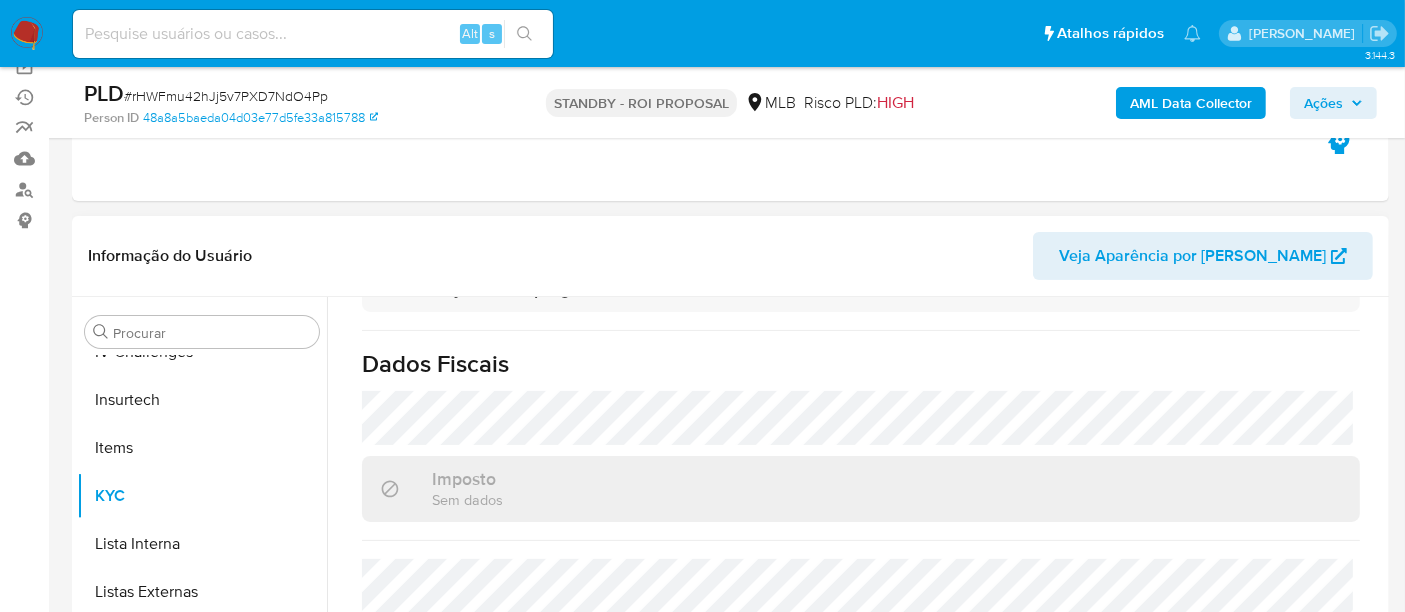 scroll, scrollTop: 444, scrollLeft: 0, axis: vertical 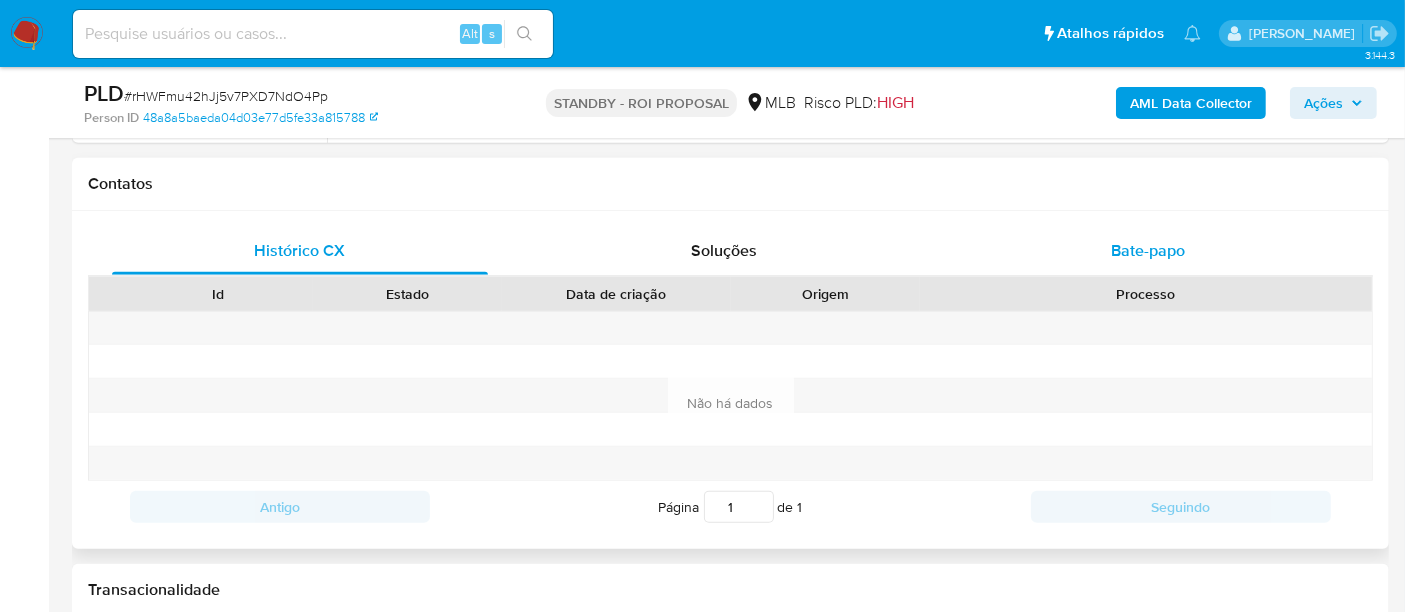 click on "Bate-papo" at bounding box center (1148, 250) 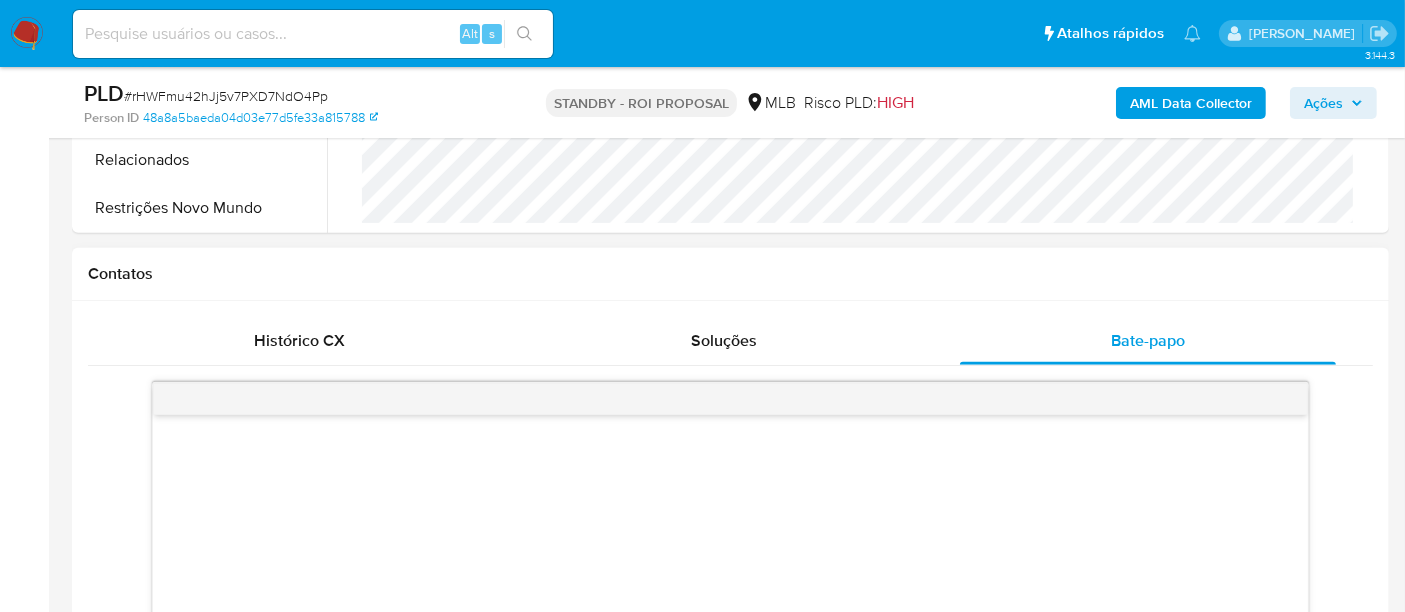 scroll, scrollTop: 777, scrollLeft: 0, axis: vertical 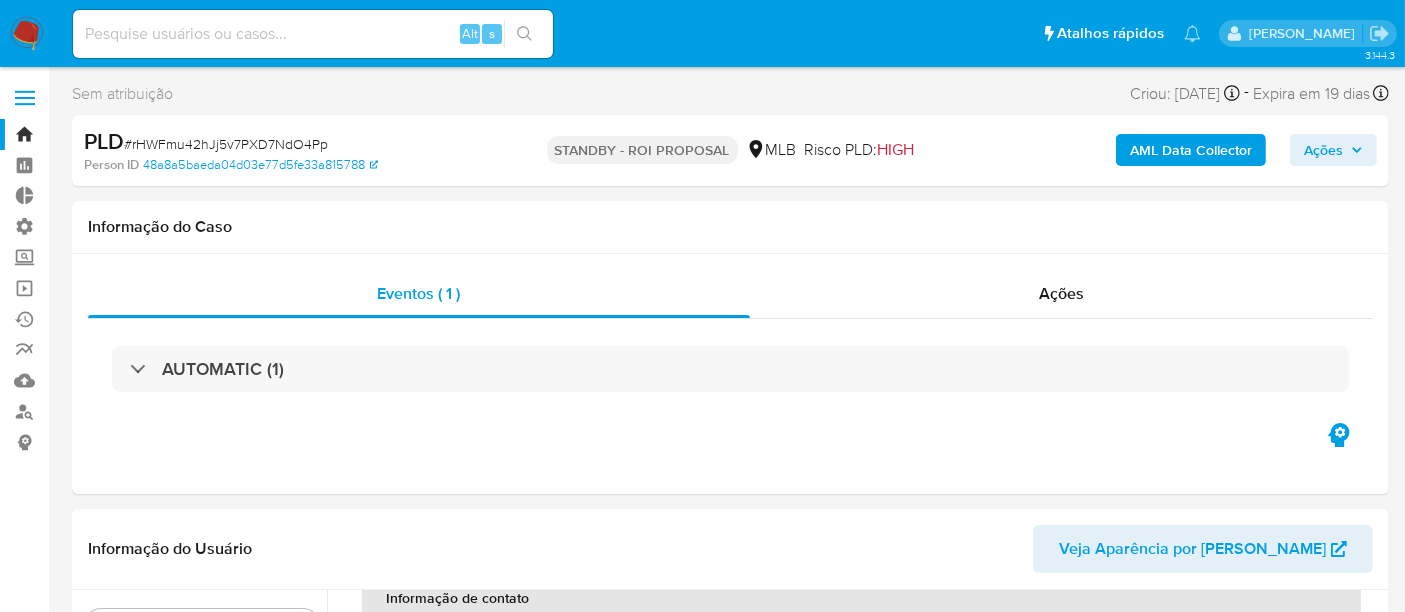 click on "Bandeja" at bounding box center [119, 134] 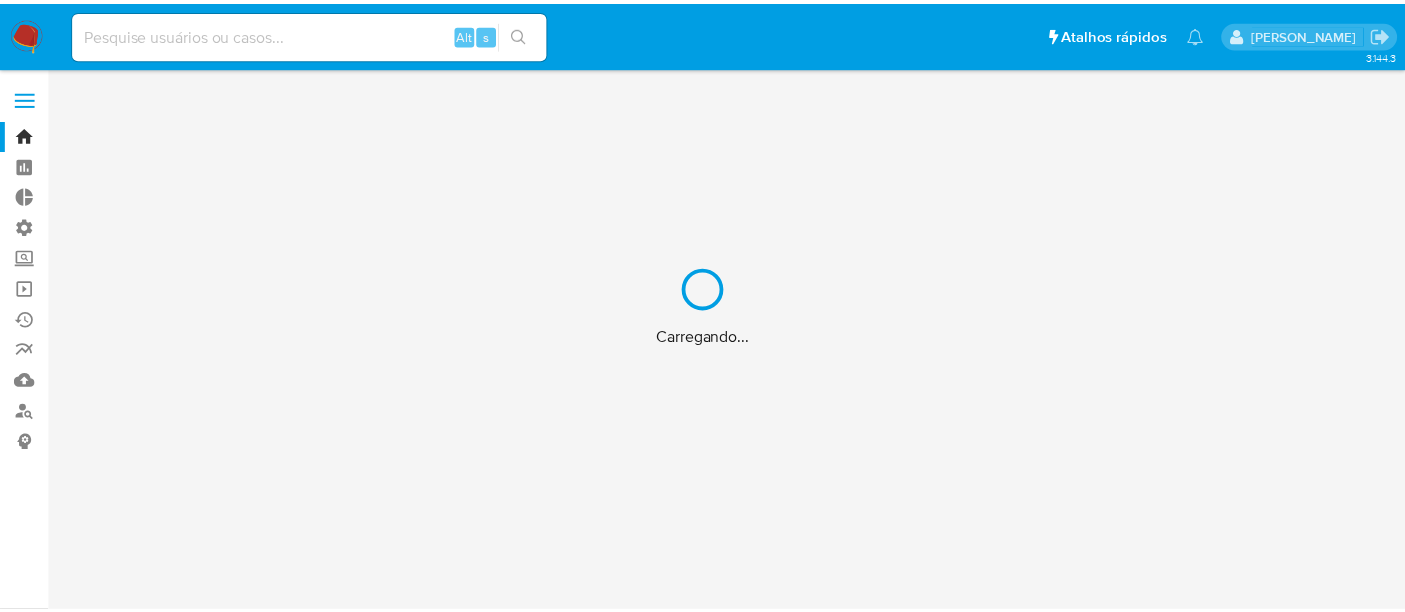 scroll, scrollTop: 0, scrollLeft: 0, axis: both 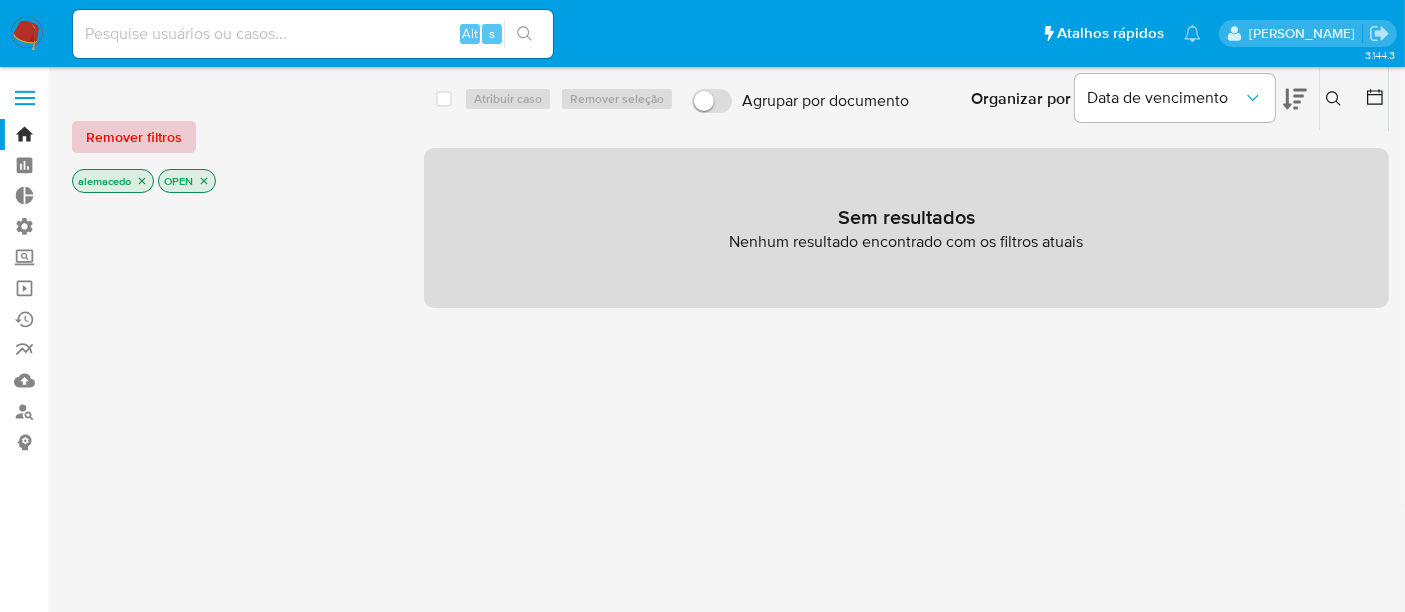 click on "Remover filtros" at bounding box center [134, 137] 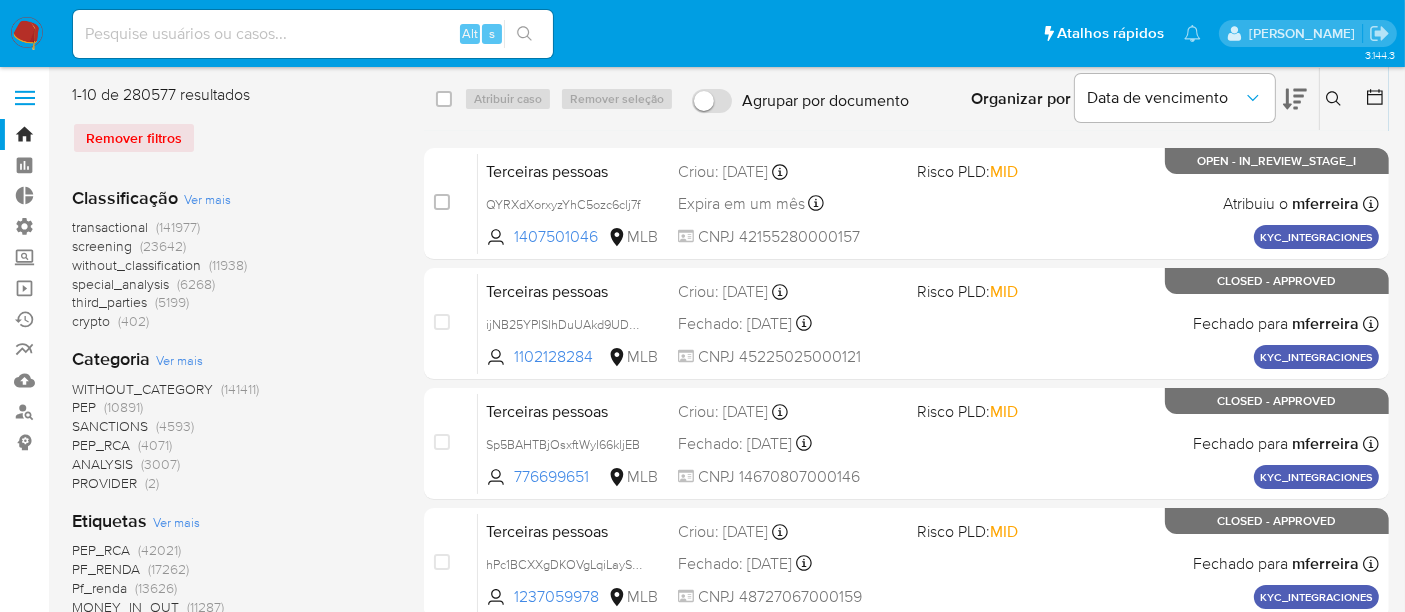 click 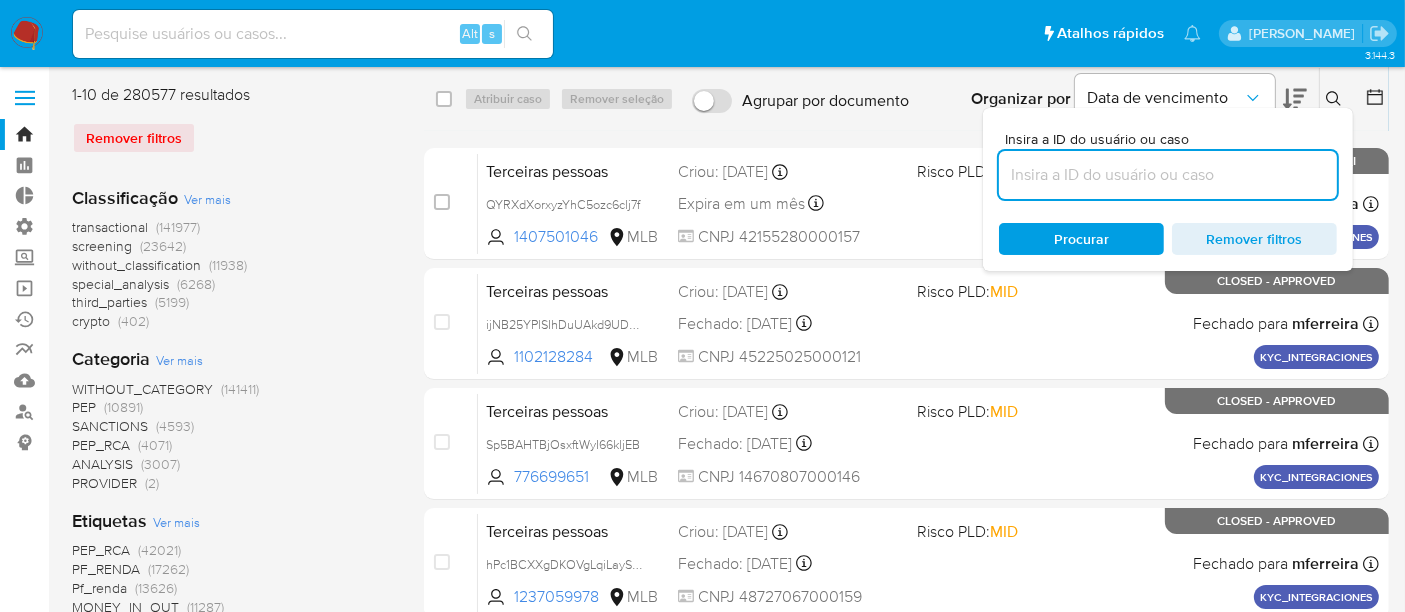 click at bounding box center [1168, 175] 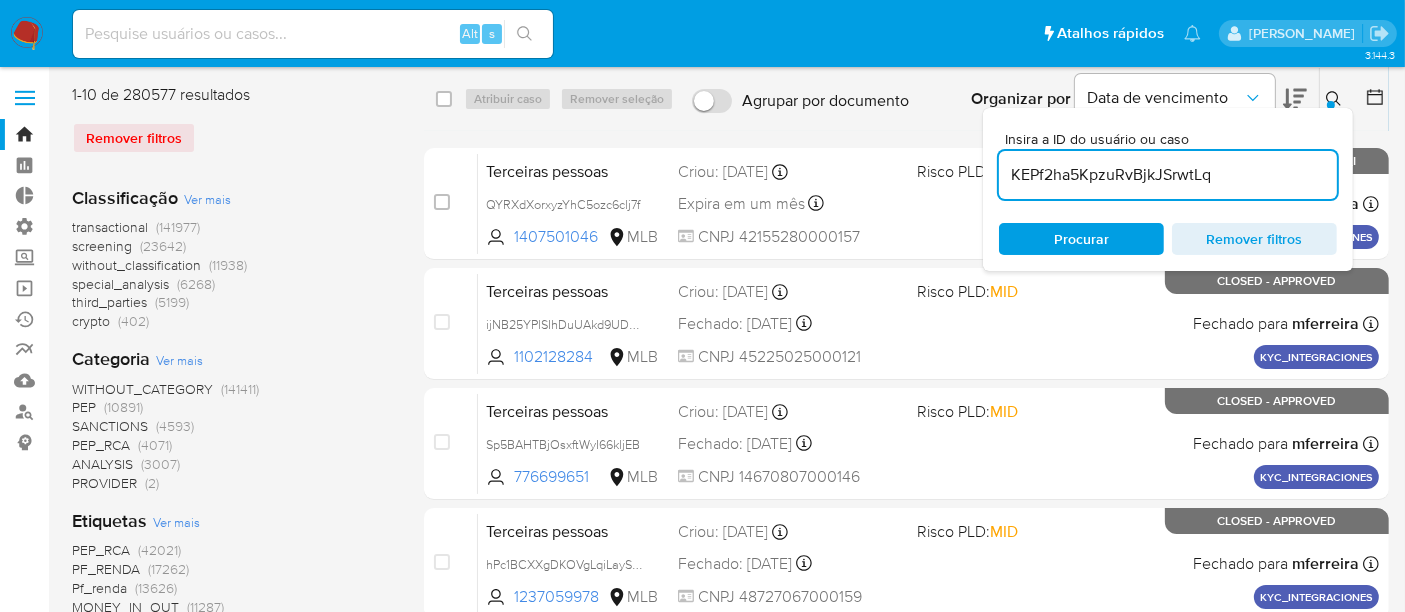 type on "KEPf2ha5KpzuRvBjkJSrwtLq" 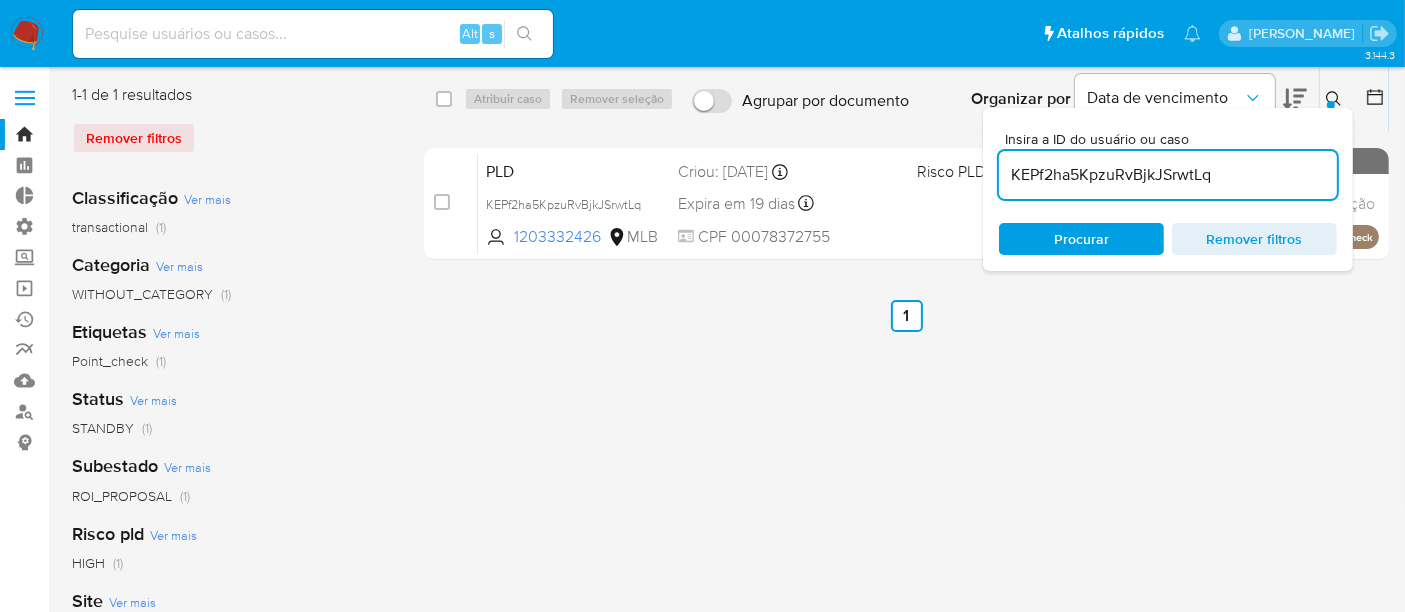 click on "Procurar" at bounding box center [1081, 239] 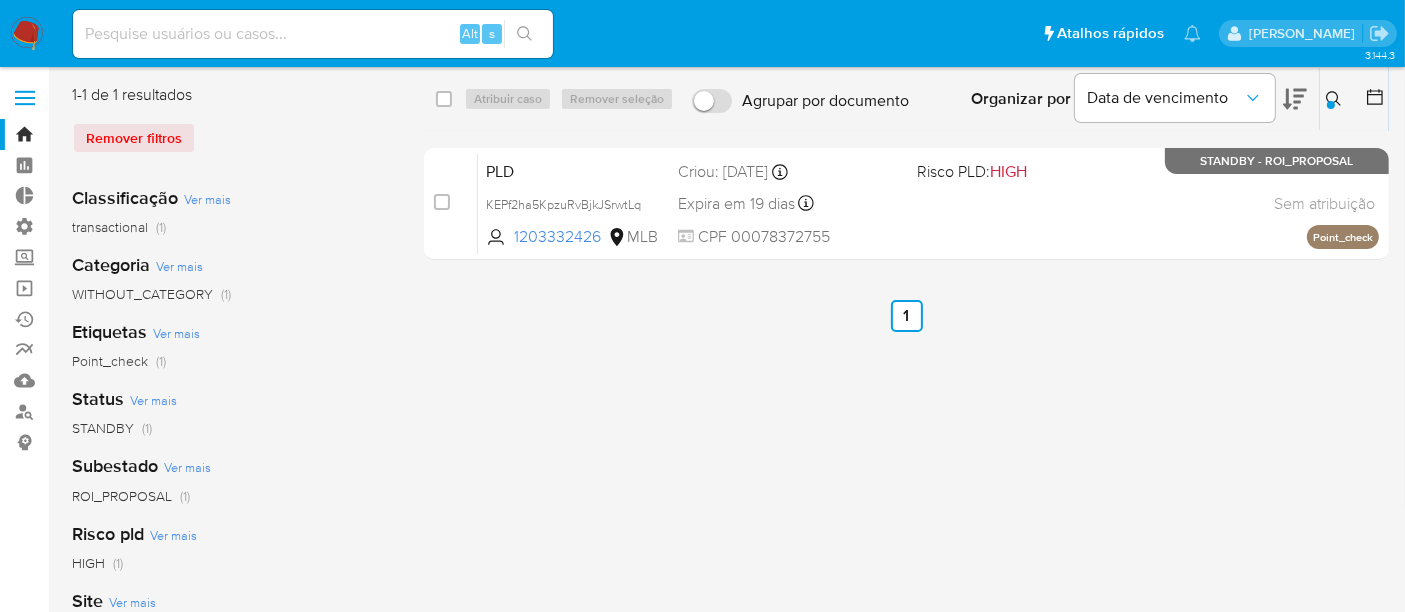 drag, startPoint x: 447, startPoint y: 94, endPoint x: 488, endPoint y: 93, distance: 41.01219 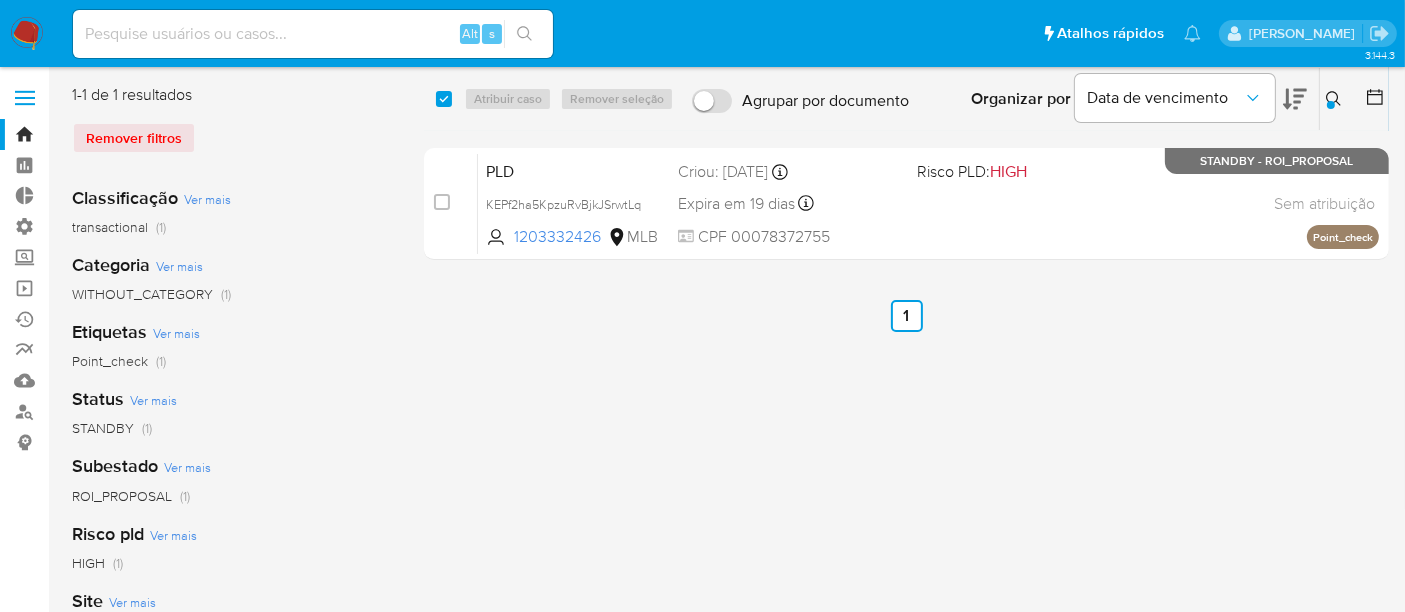 checkbox on "true" 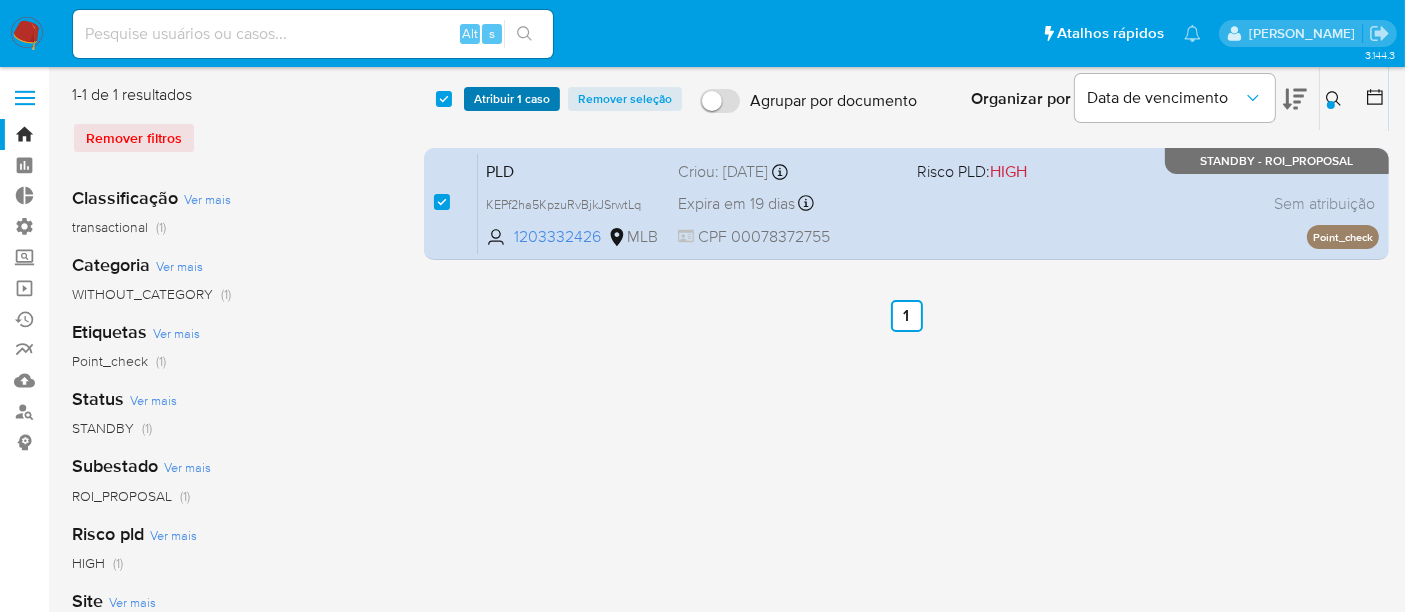 click on "Atribuir 1 caso" at bounding box center (512, 99) 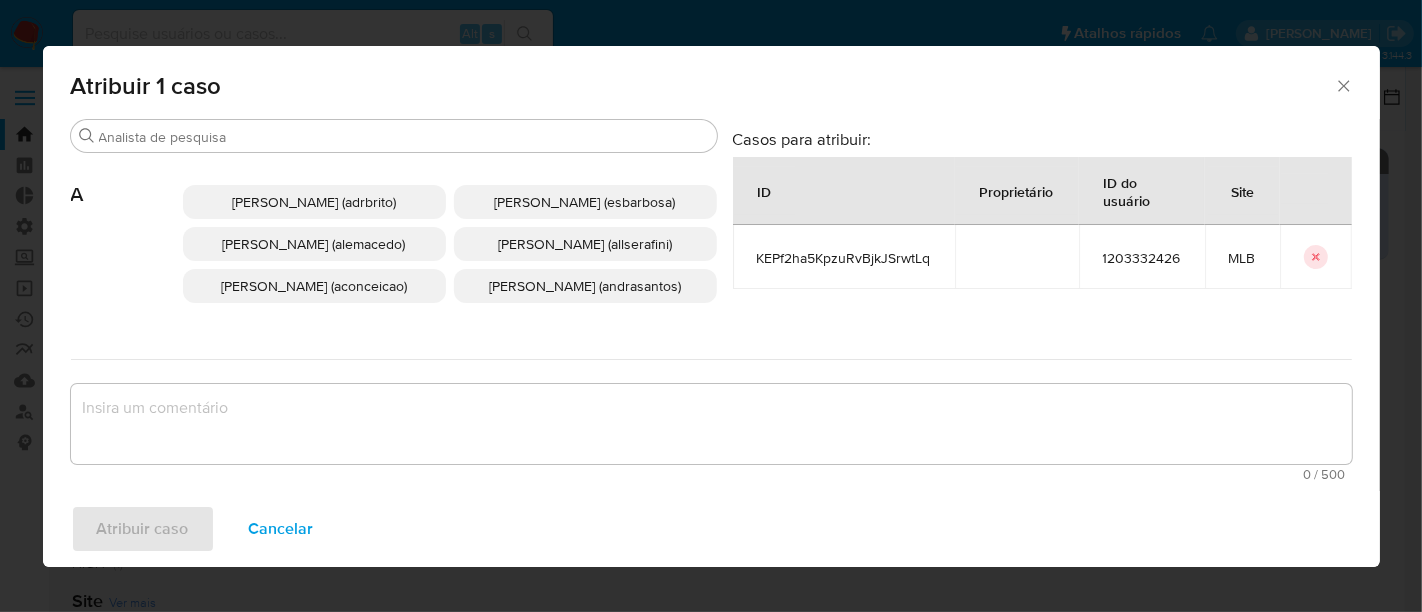 click on "Alexandra Macedo Da Silva (alemacedo)" at bounding box center [314, 244] 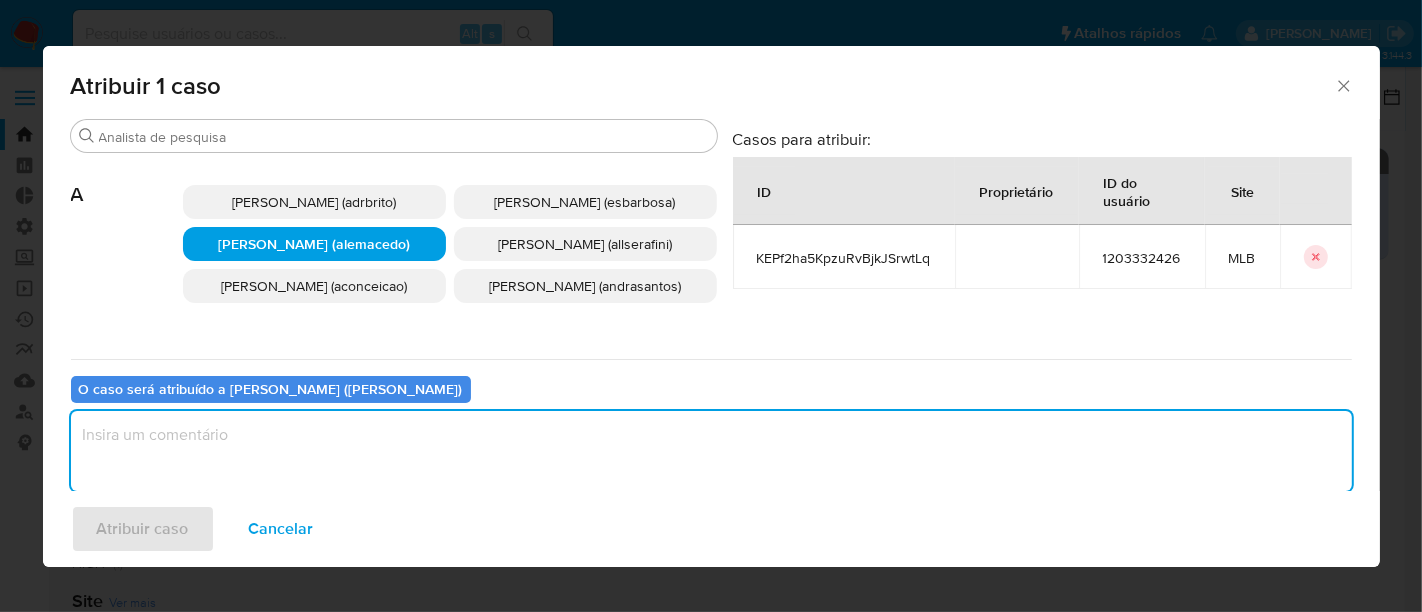 click at bounding box center [711, 451] 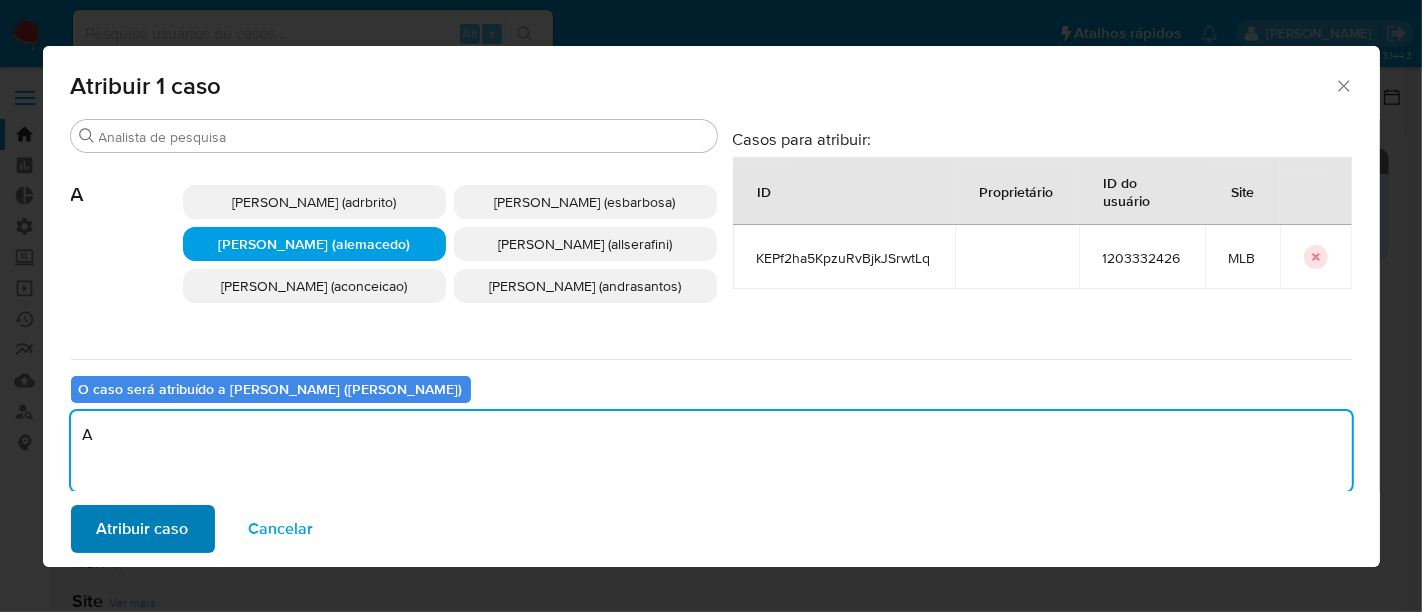 type on "A" 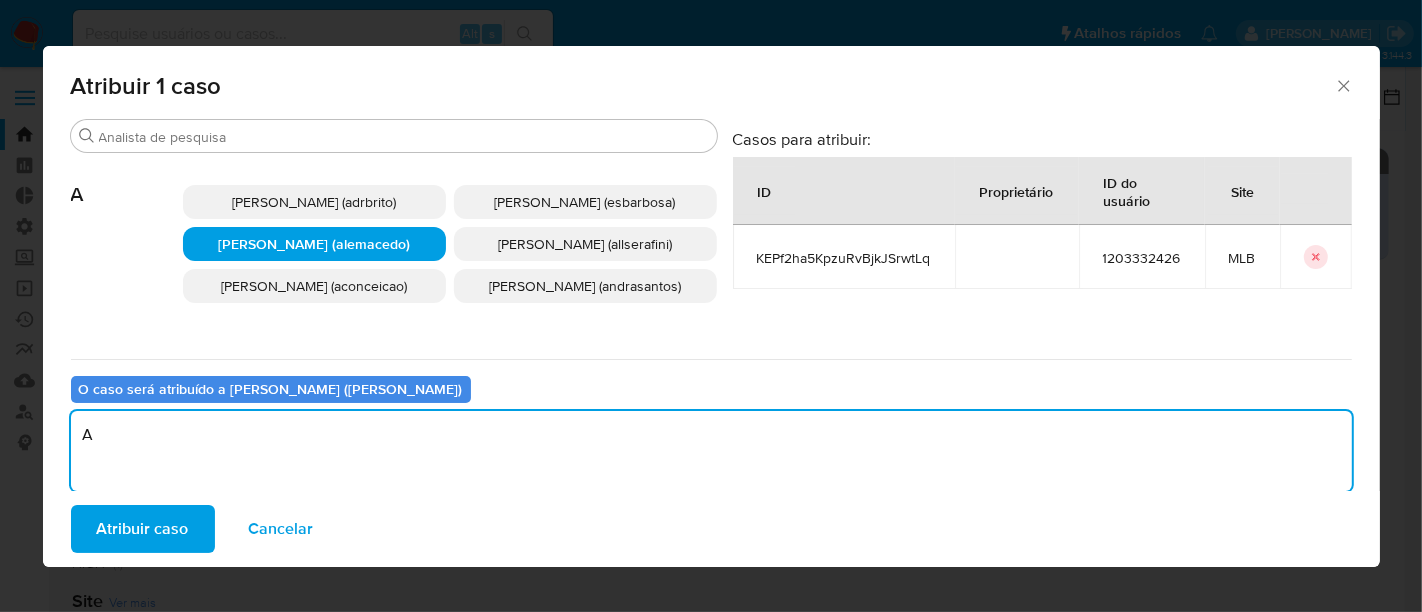click on "Atribuir caso" at bounding box center [143, 529] 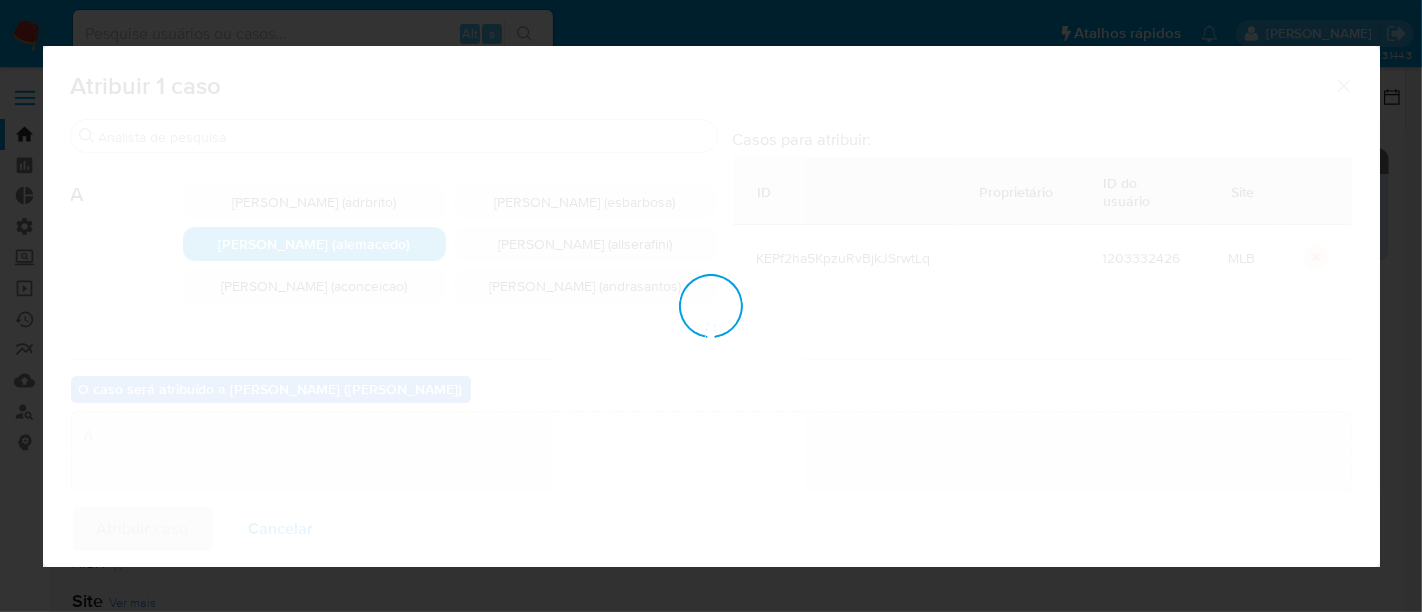 type 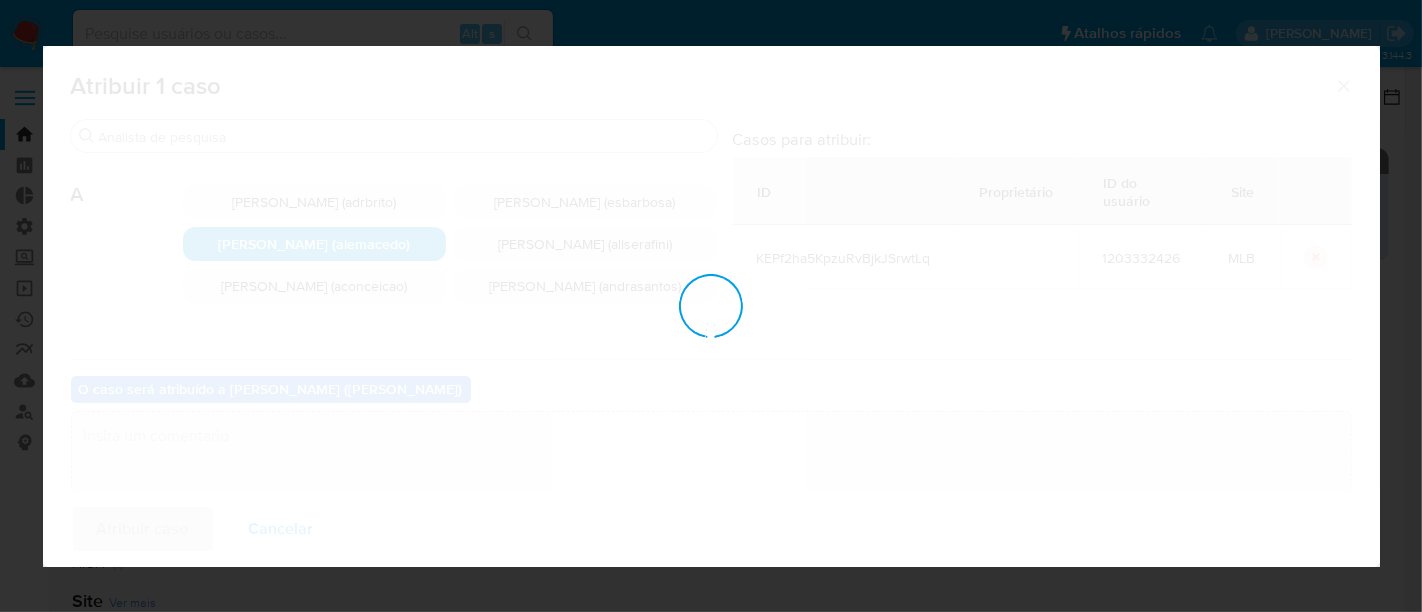 checkbox on "false" 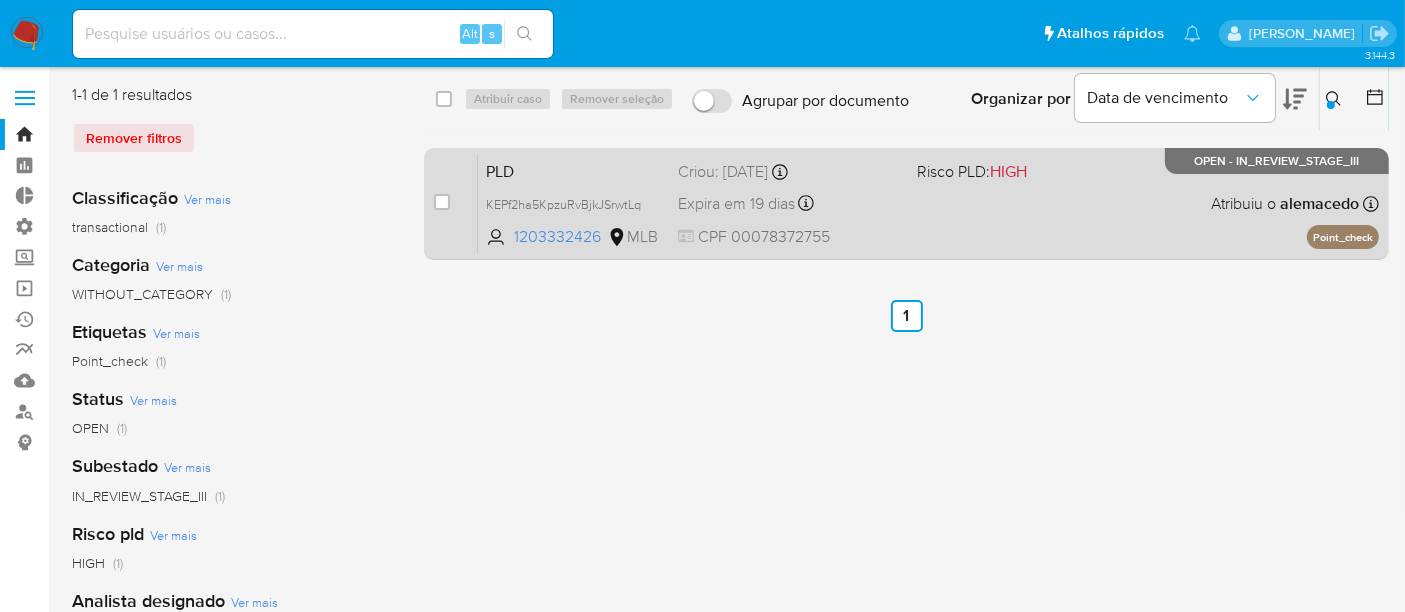 click on "PLD" at bounding box center (574, 170) 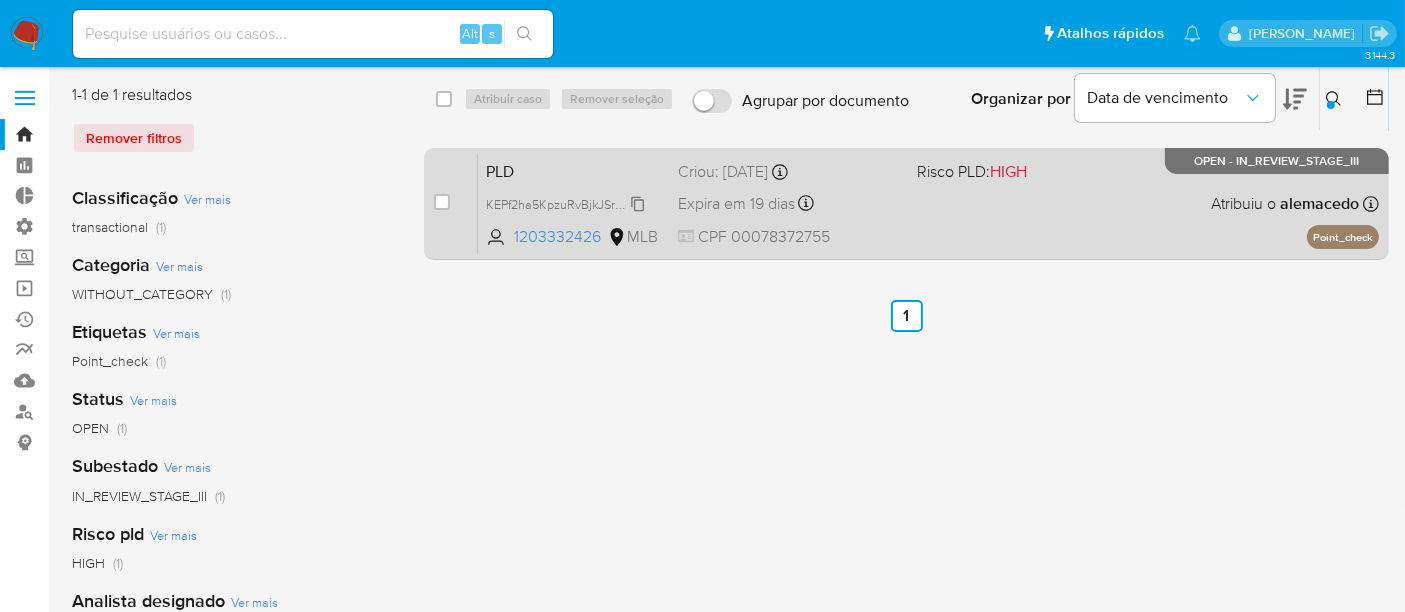 click on "KEPf2ha5KpzuRvBjkJSrwtLq" at bounding box center (563, 203) 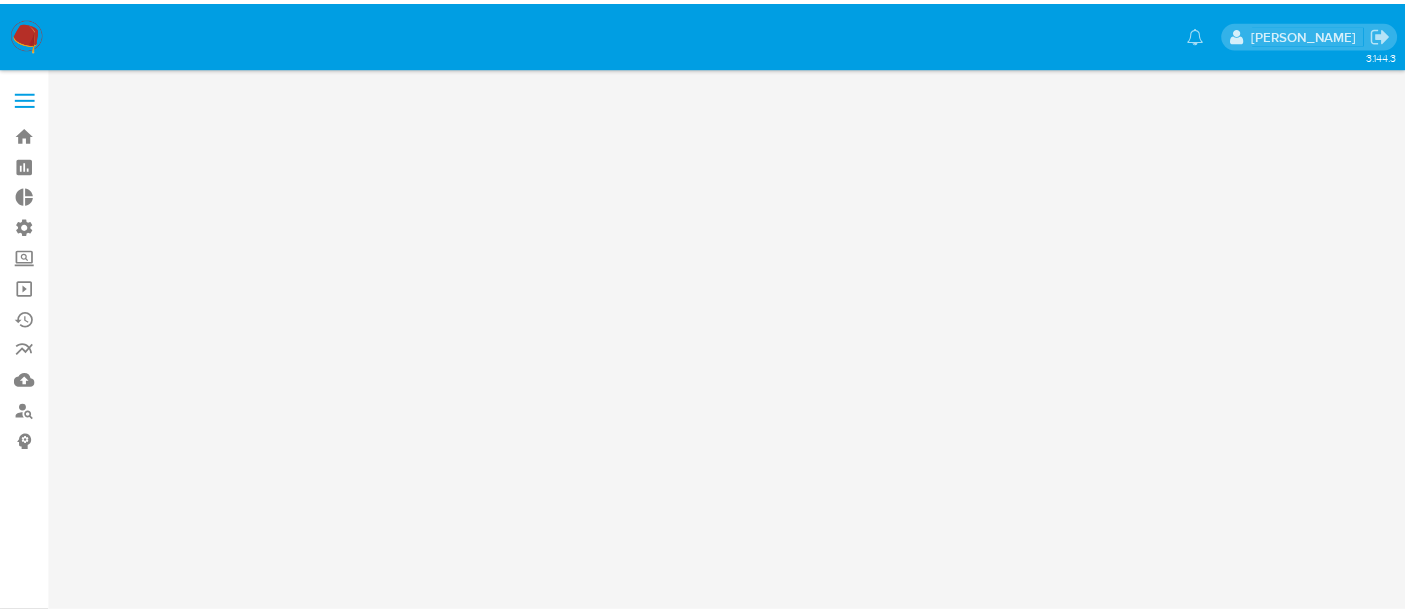 scroll, scrollTop: 0, scrollLeft: 0, axis: both 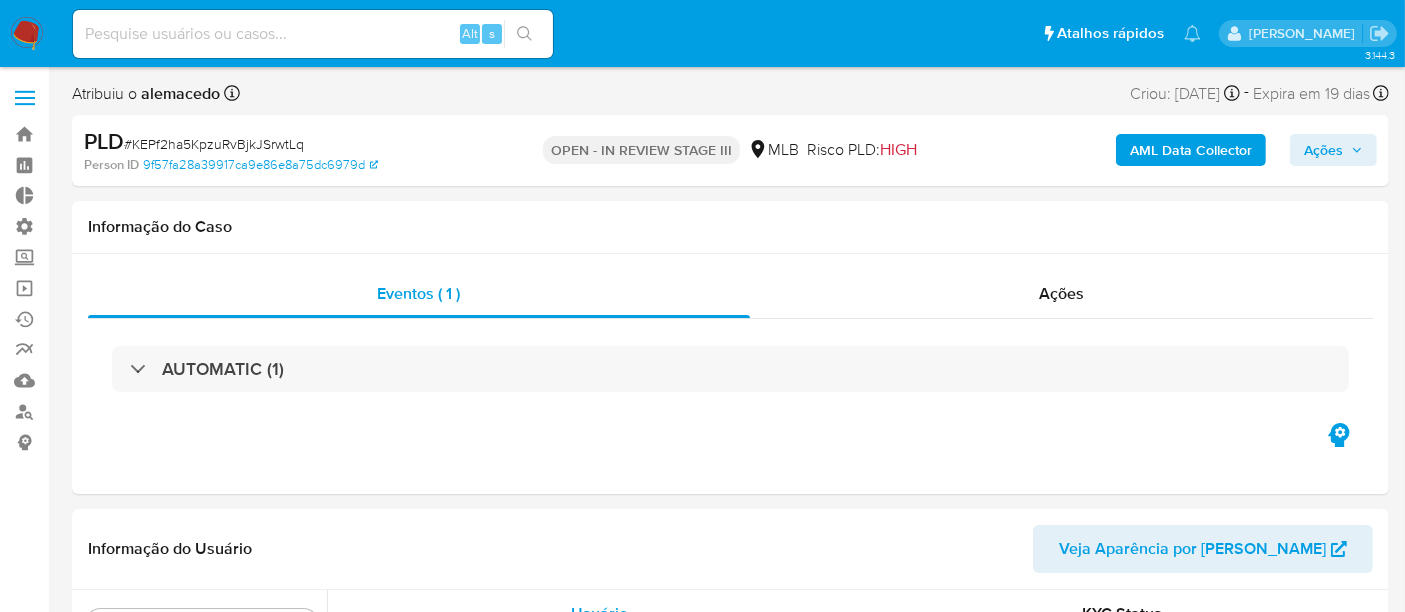 select on "10" 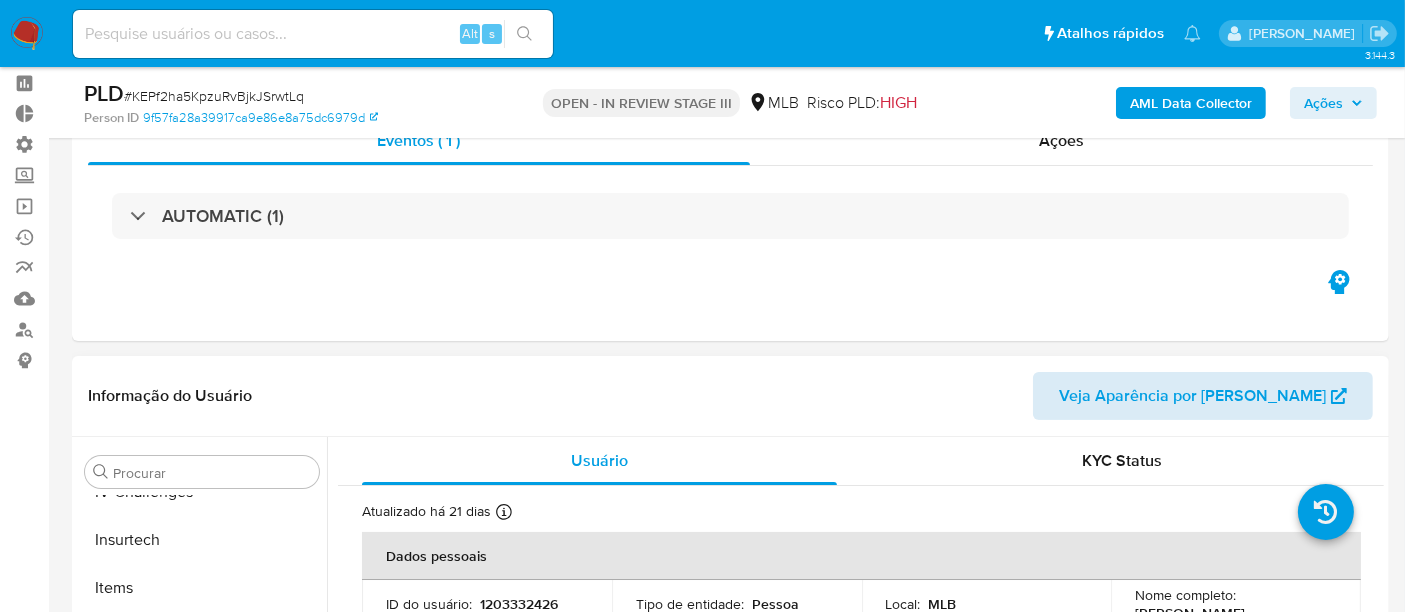 scroll, scrollTop: 333, scrollLeft: 0, axis: vertical 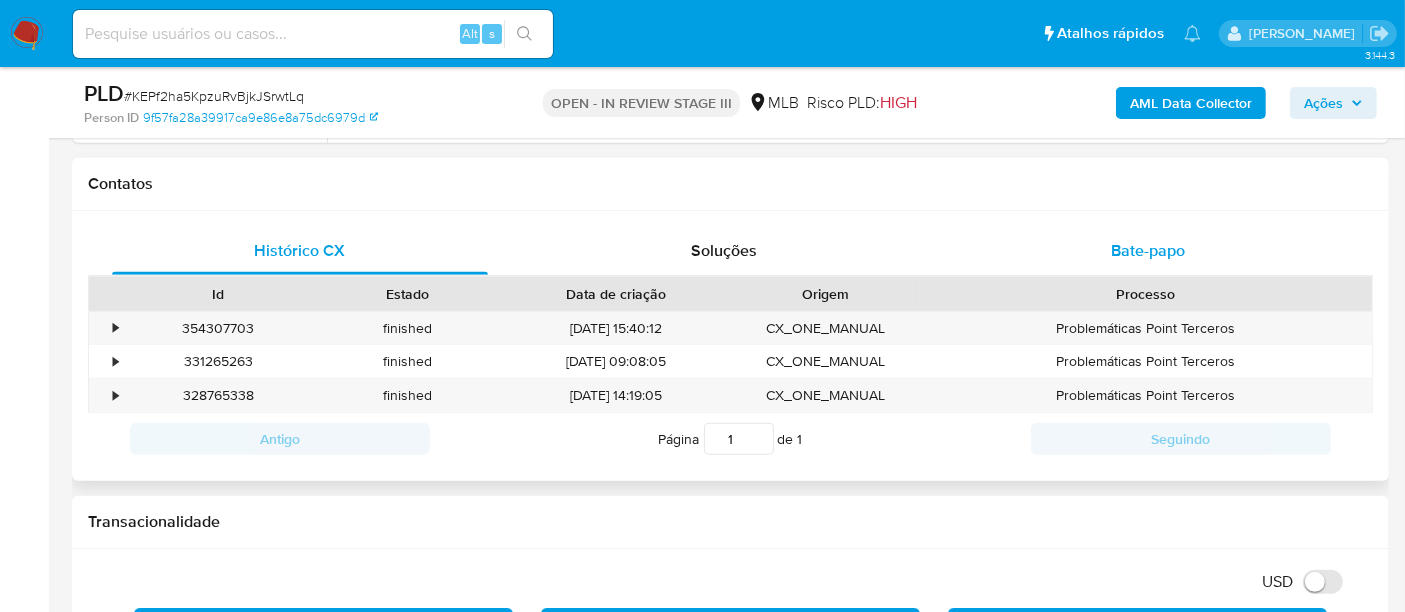 click on "Bate-papo" at bounding box center [1148, 250] 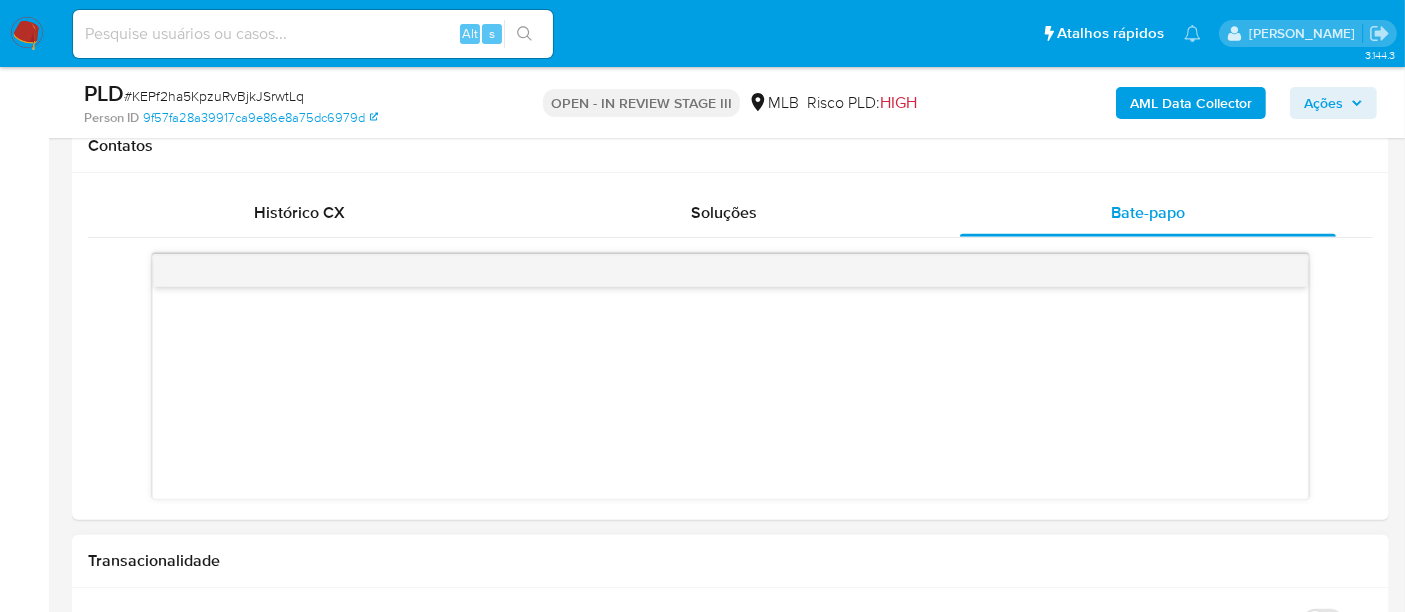 scroll, scrollTop: 888, scrollLeft: 0, axis: vertical 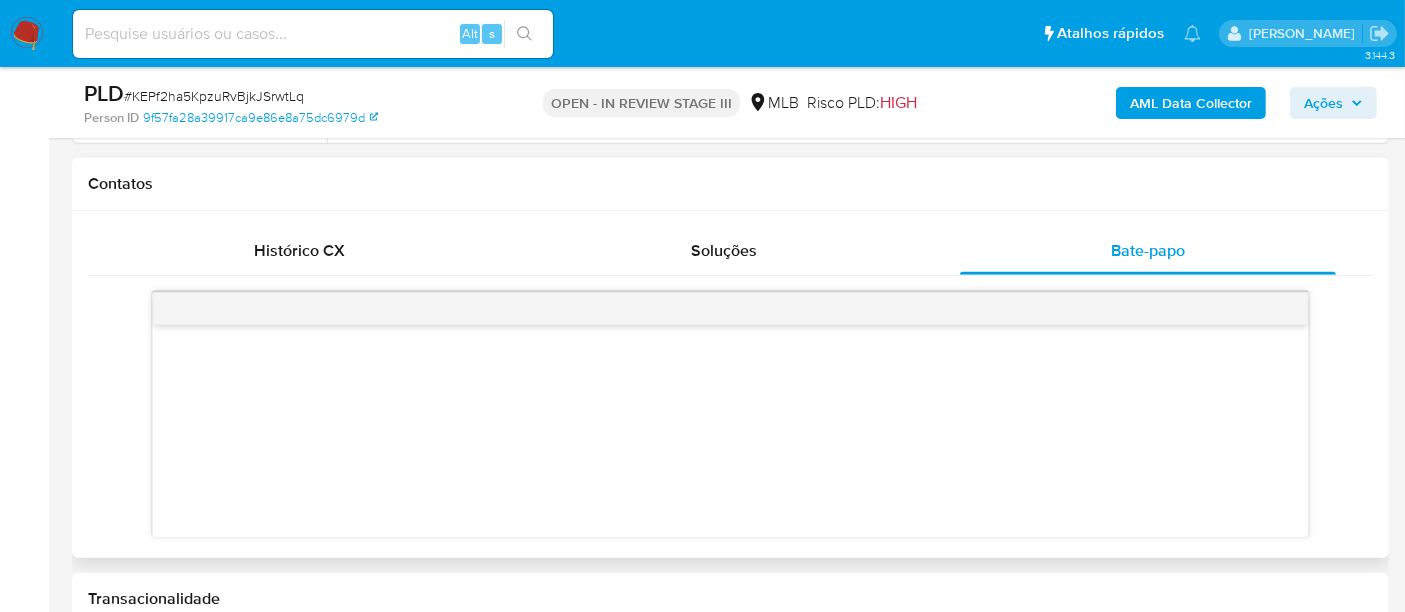 click at bounding box center [730, 431] 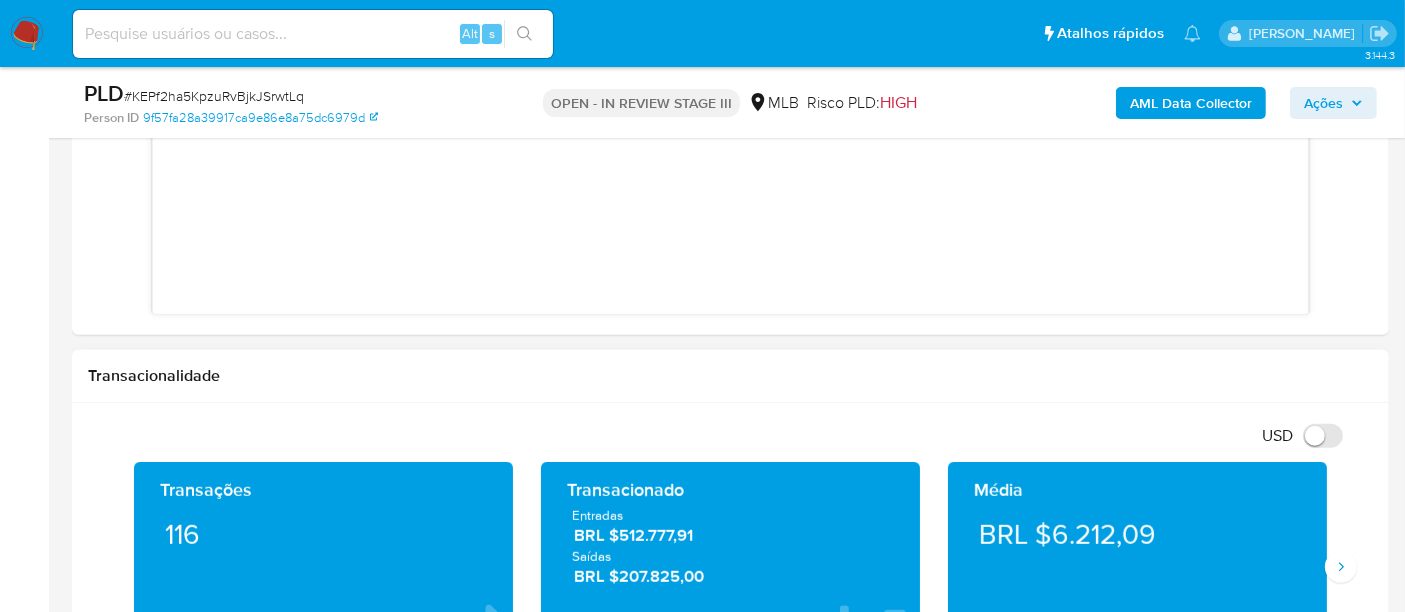 scroll, scrollTop: 888, scrollLeft: 0, axis: vertical 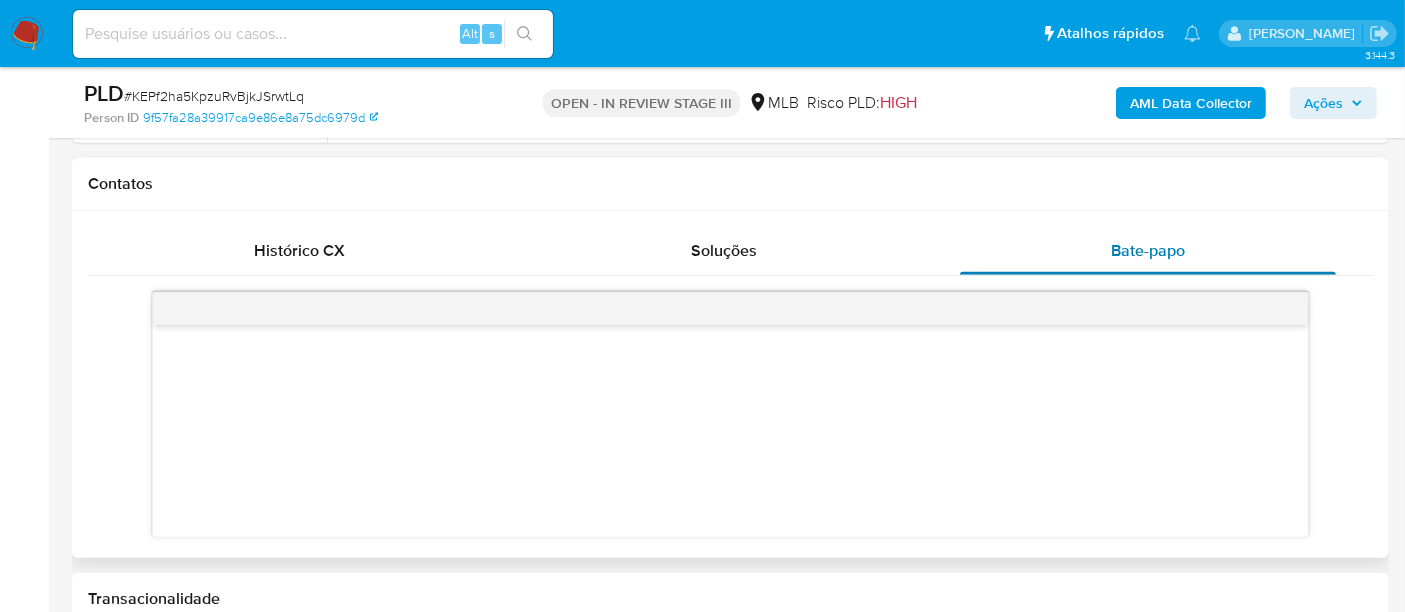 click on "Bate-papo" at bounding box center [1148, 250] 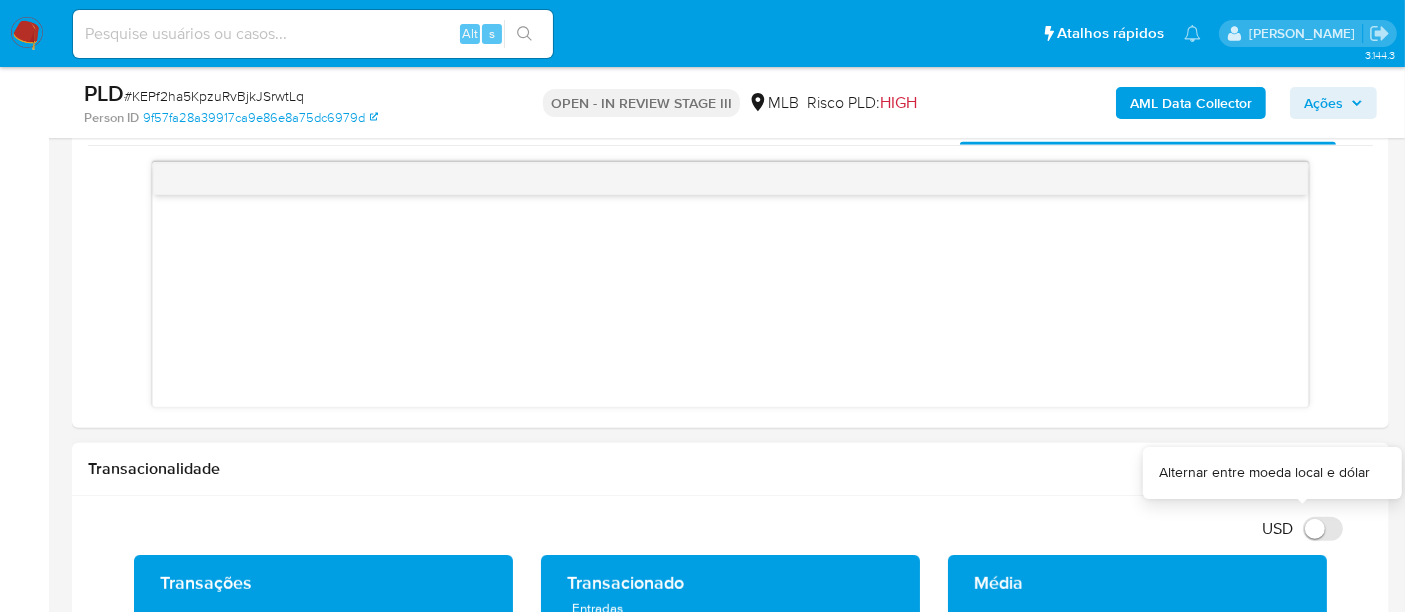 scroll, scrollTop: 888, scrollLeft: 0, axis: vertical 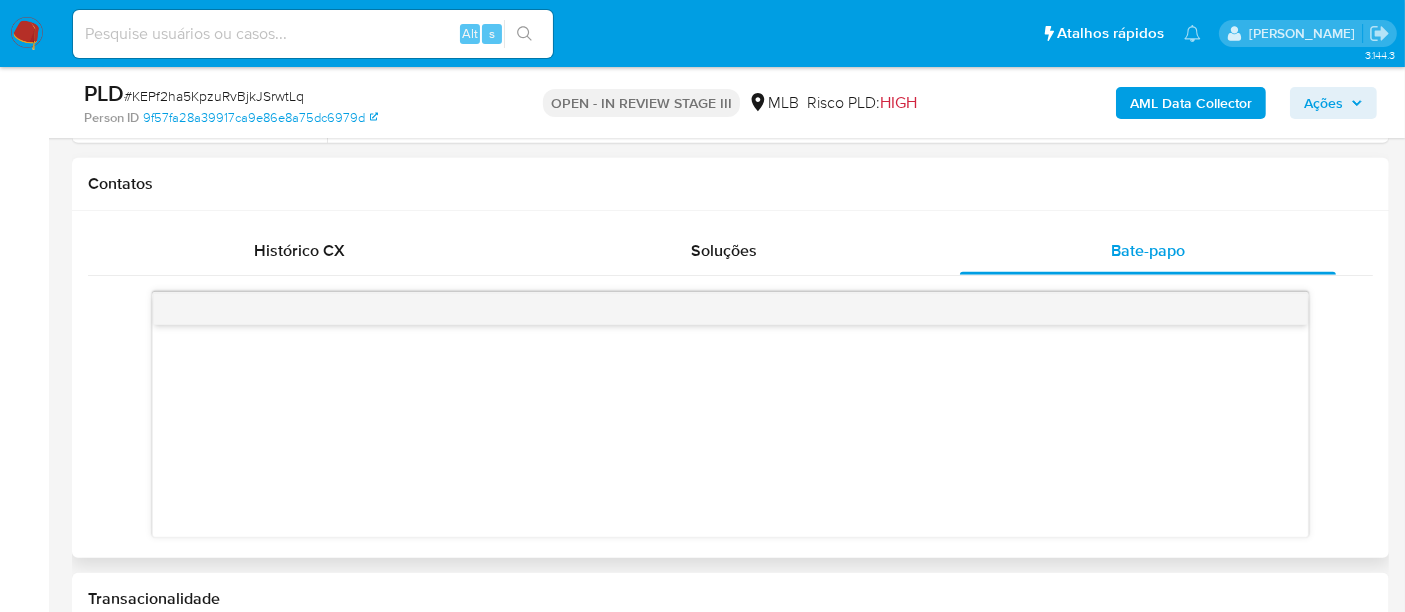 click at bounding box center (730, 407) 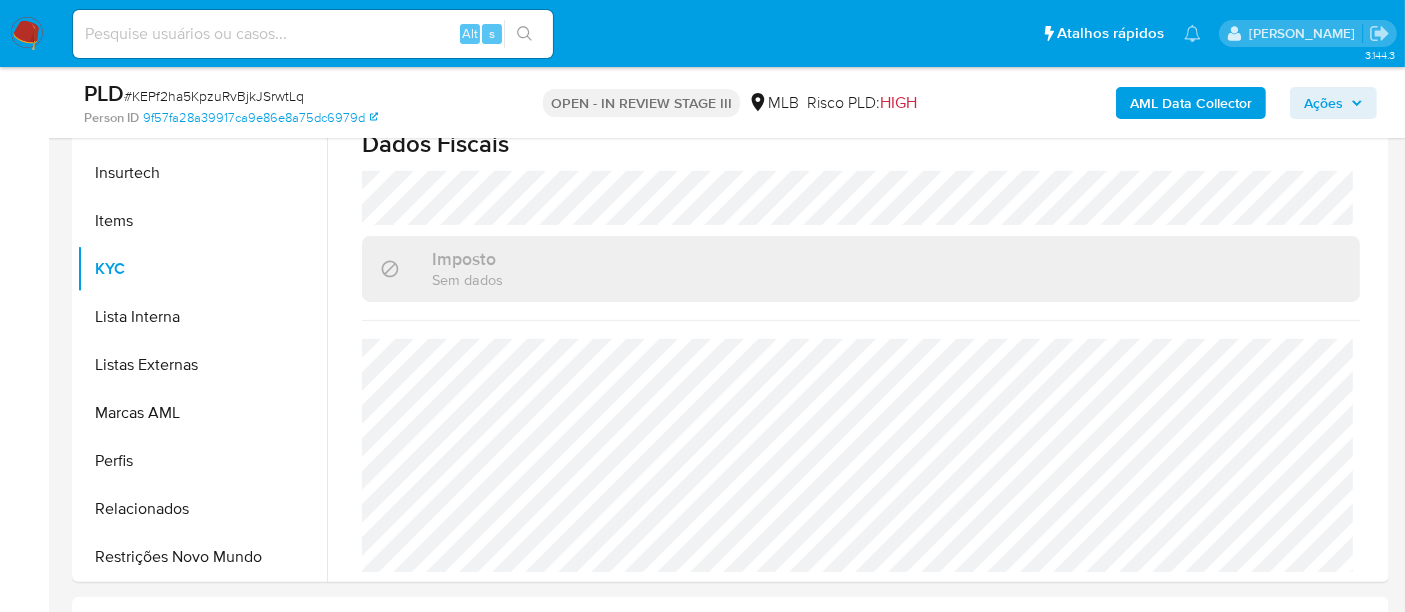 scroll, scrollTop: 444, scrollLeft: 0, axis: vertical 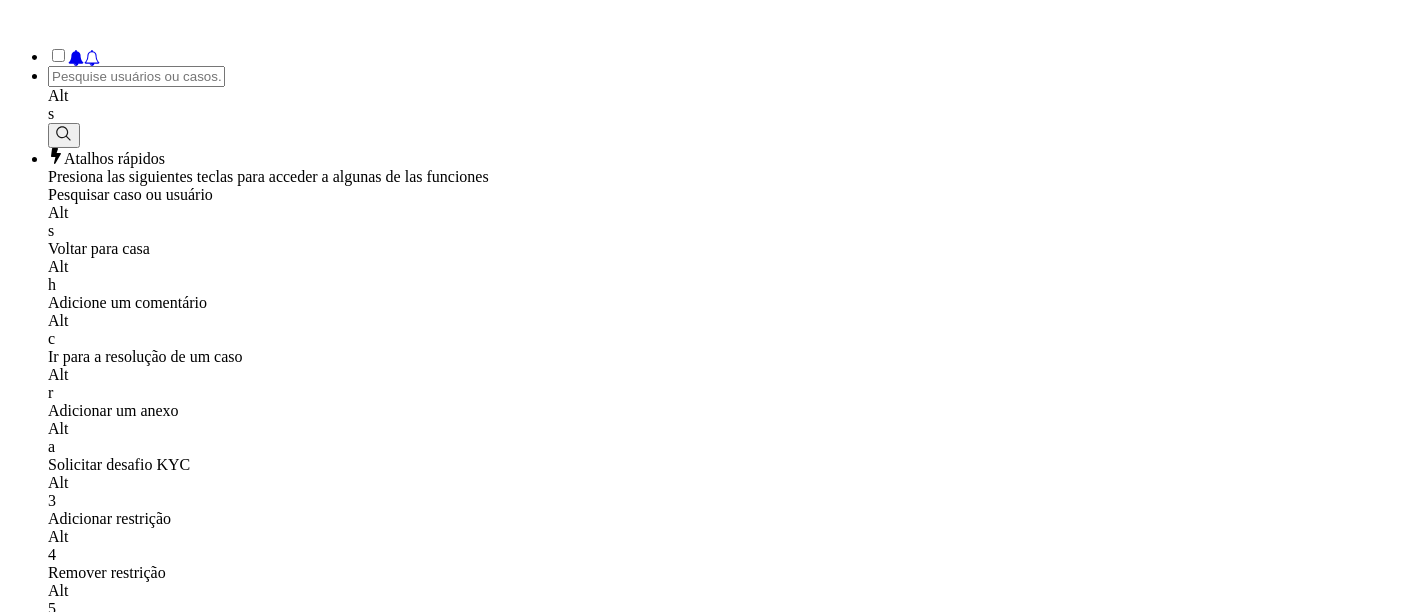 select on "10" 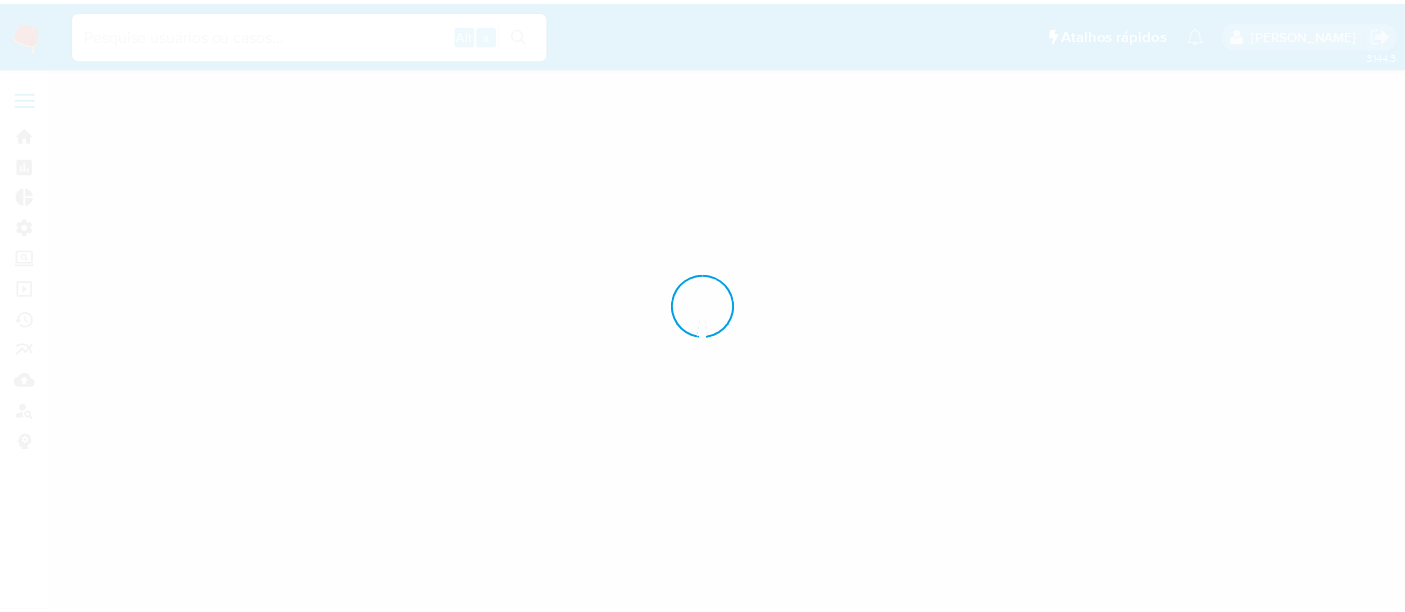 scroll, scrollTop: 0, scrollLeft: 0, axis: both 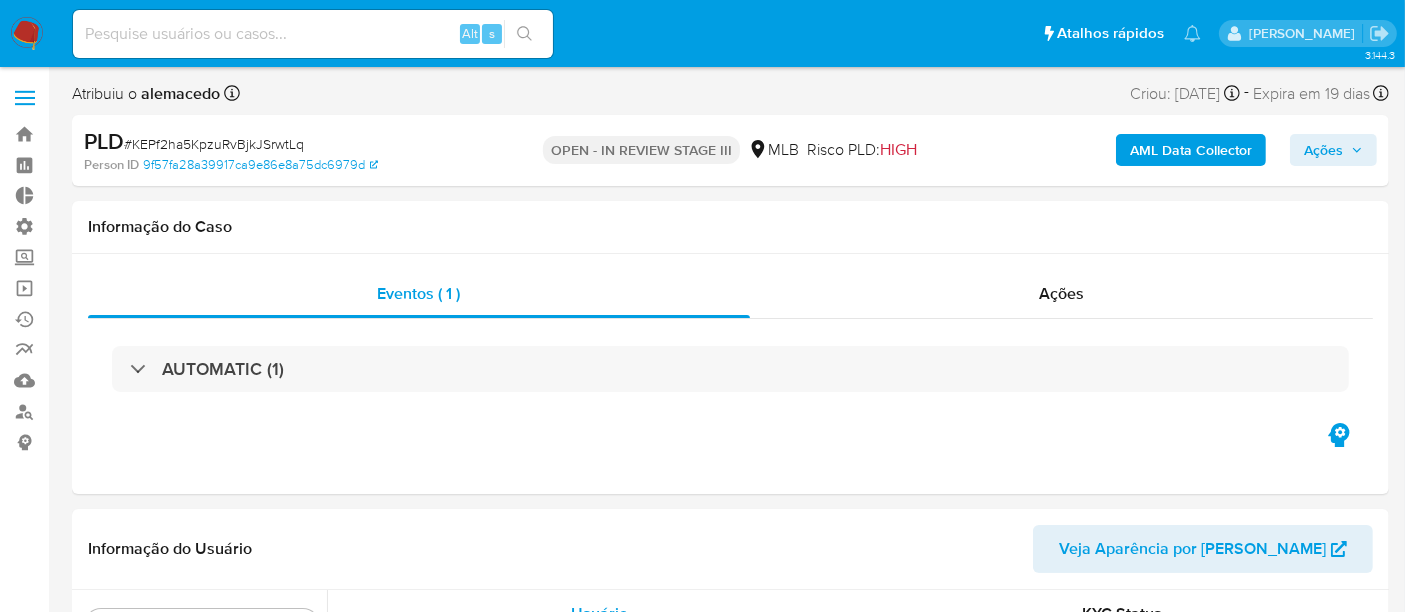 click on "Ações" at bounding box center [1323, 150] 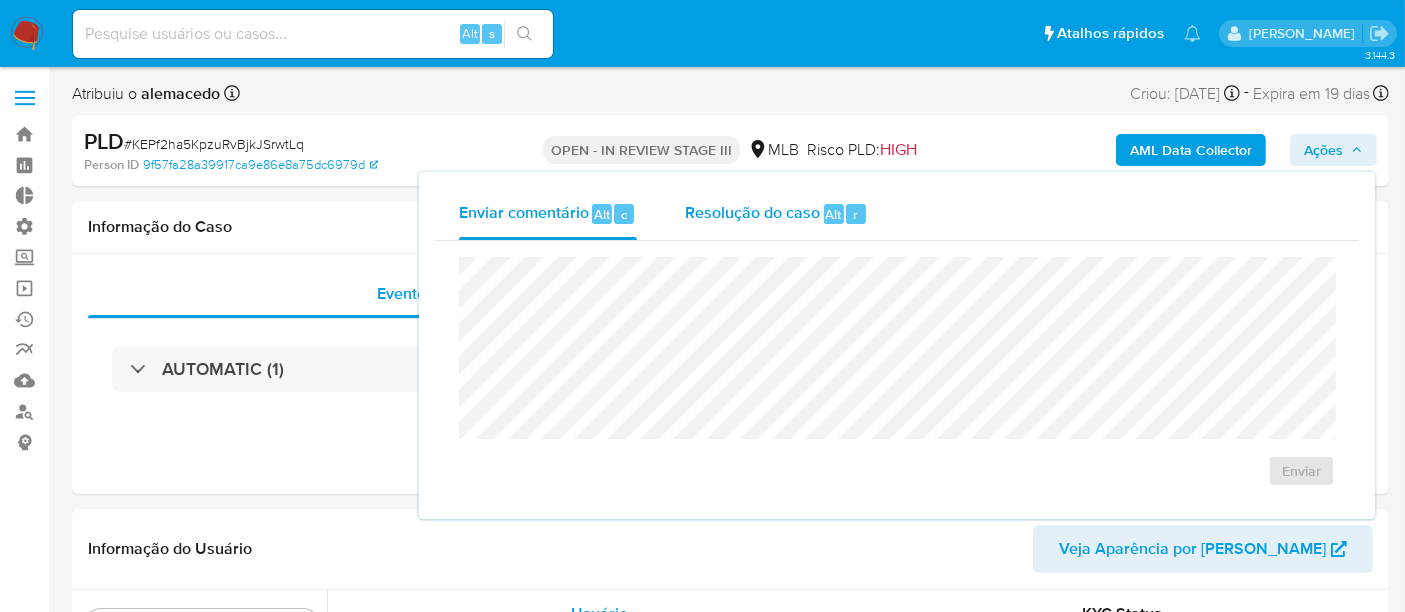 select on "10" 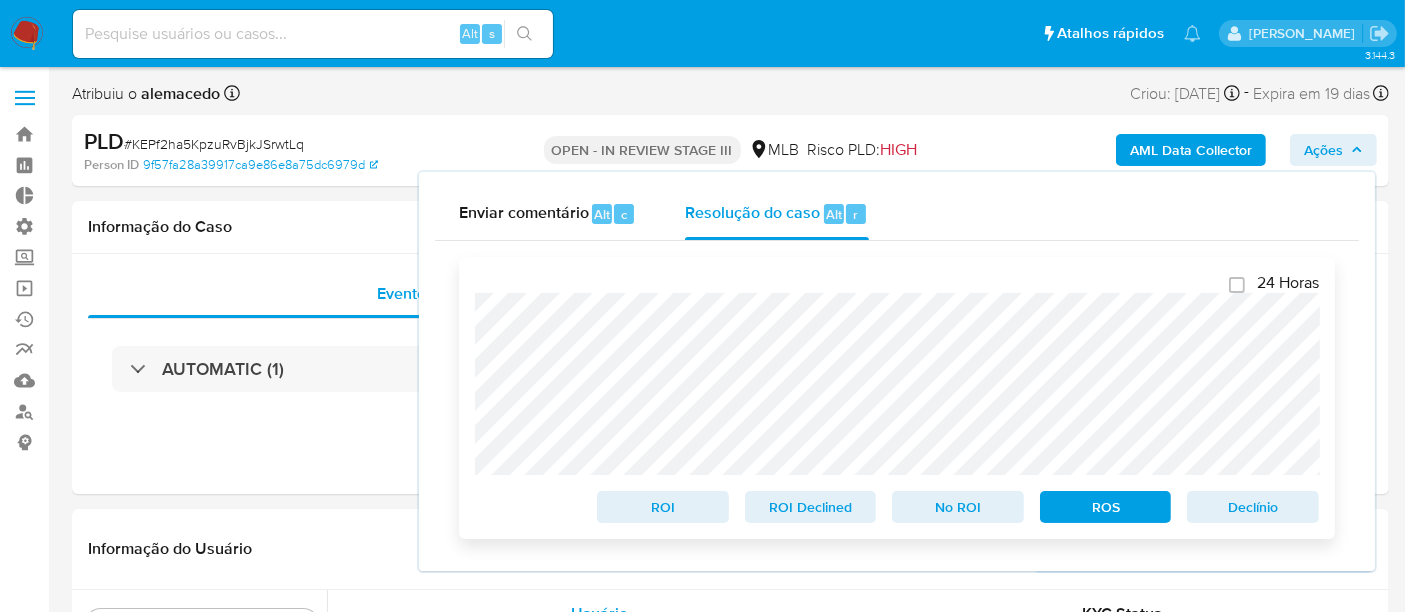 click on "Declínio" at bounding box center (1253, 507) 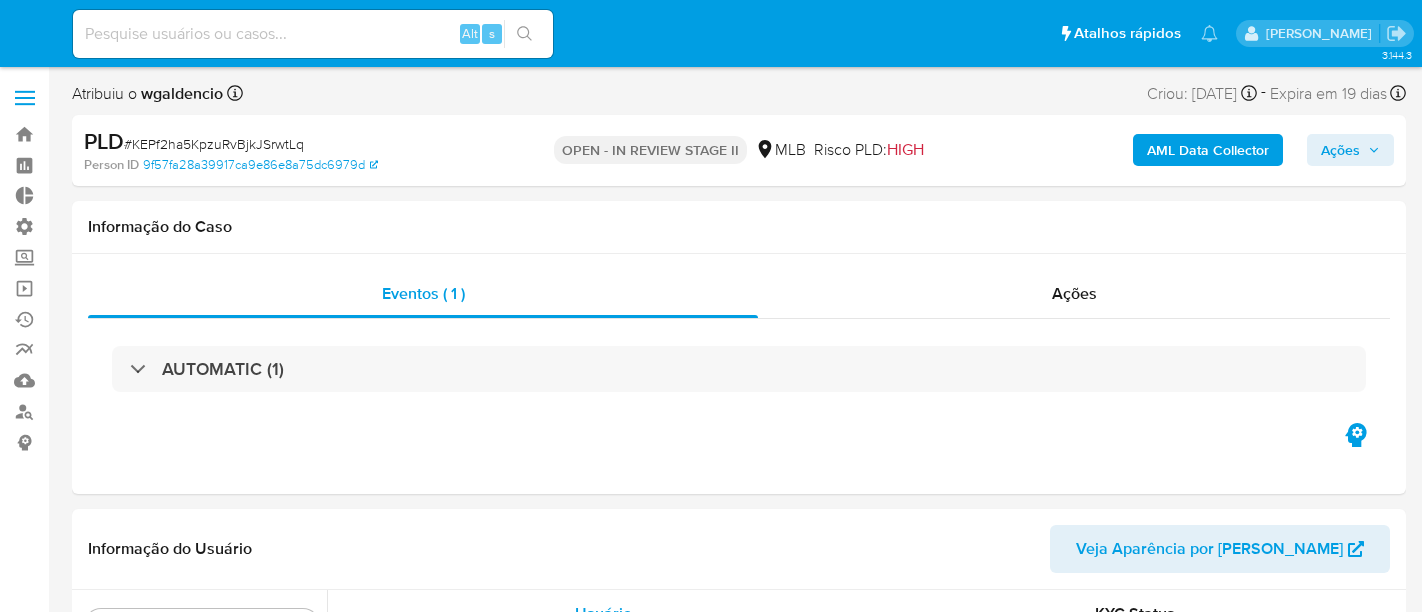 select on "10" 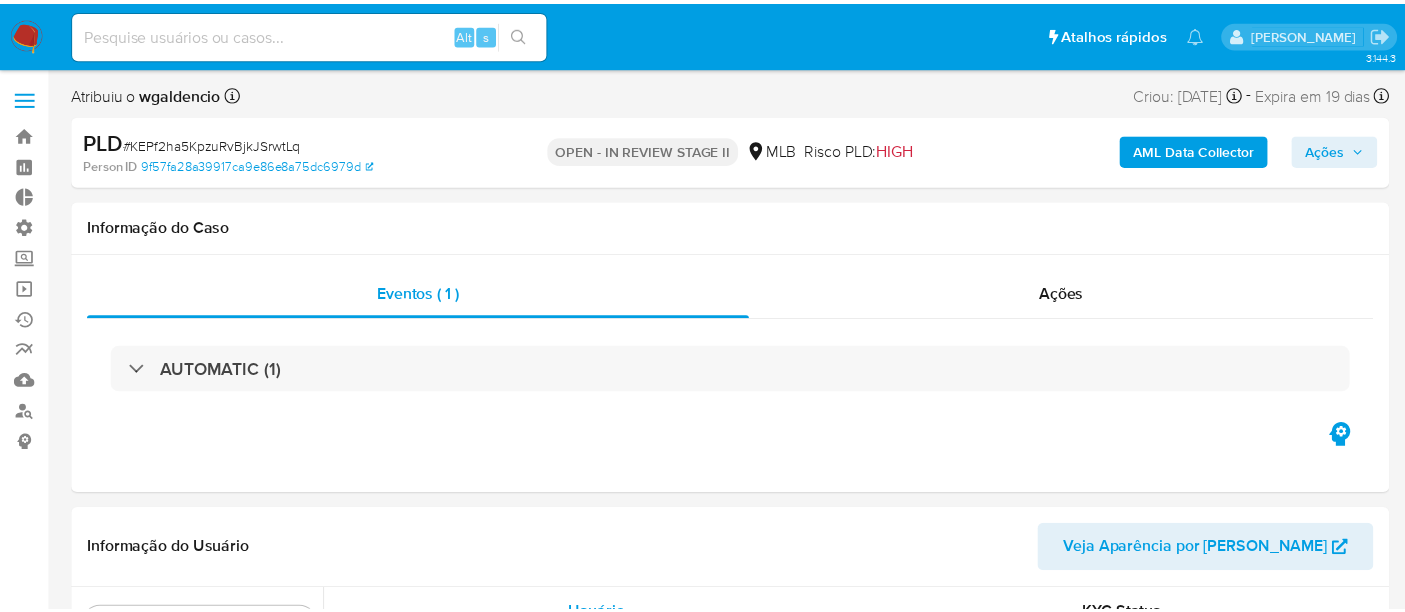 scroll, scrollTop: 0, scrollLeft: 0, axis: both 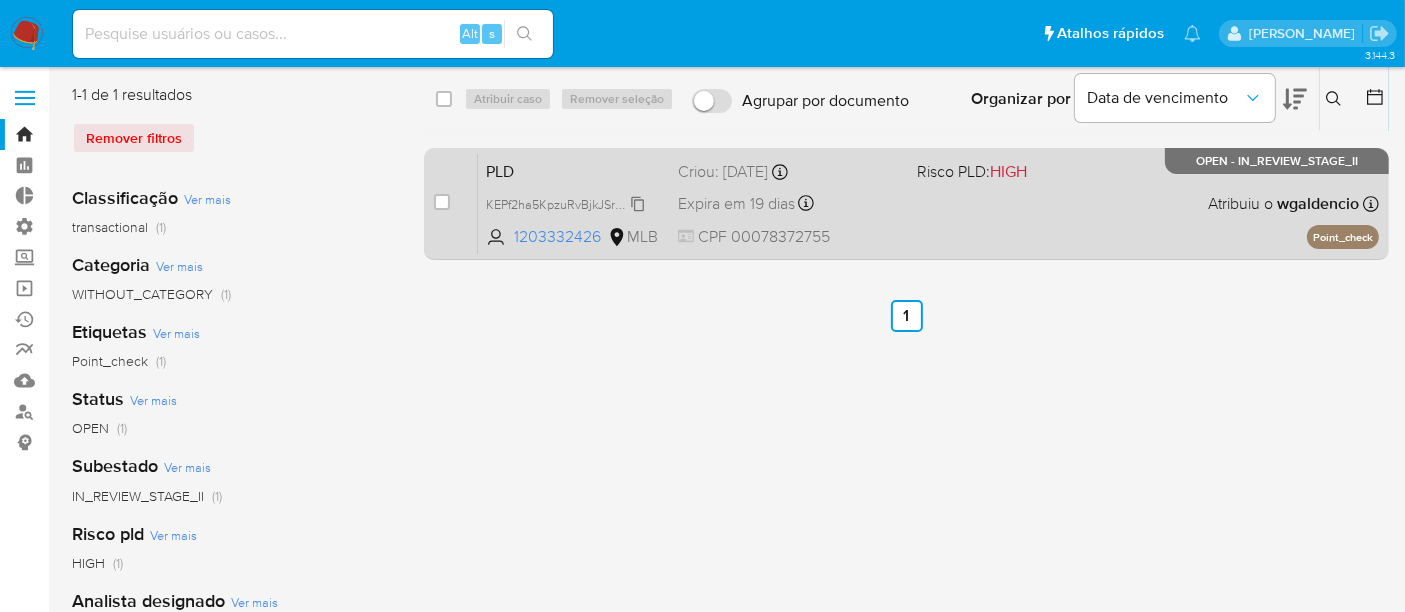 click on "KEPf2ha5KpzuRvBjkJSrwtLq" at bounding box center (563, 203) 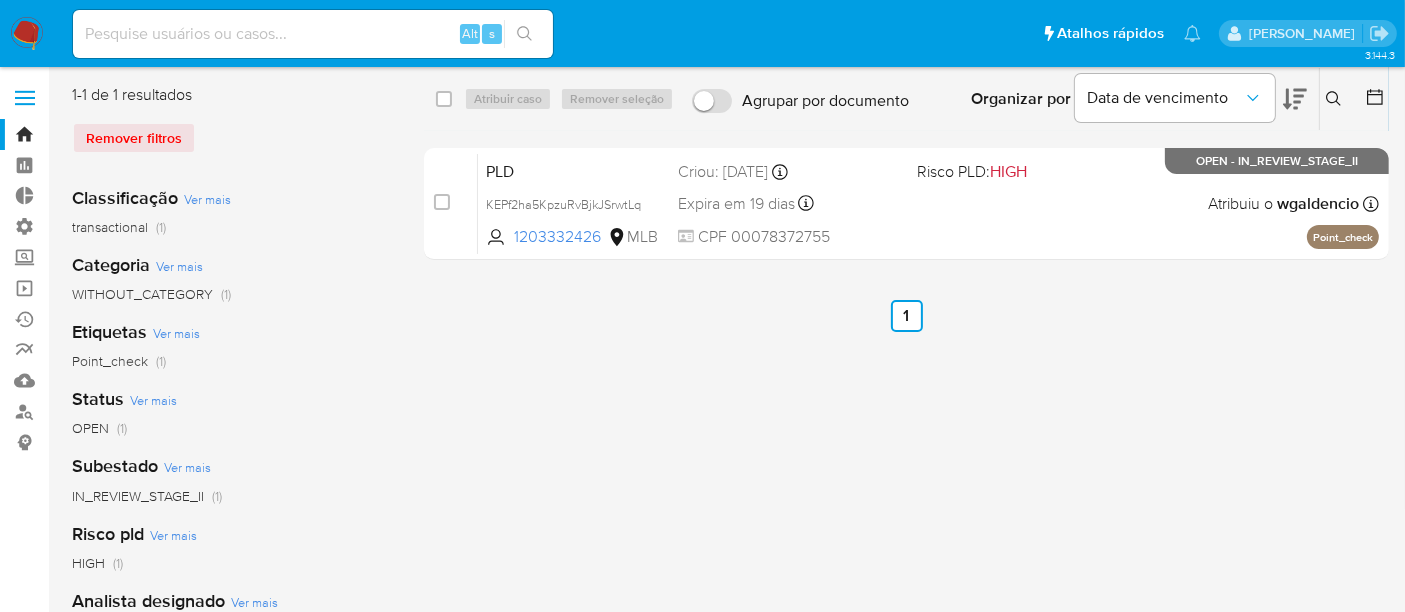 click on "select-all-cases-checkbox Atribuir caso Remover seleção Agrupar por documento Organizar por Data de vencimento   Os resultados não podem ser classificados enquanto agrupados. Insira a ID do usuário ou caso Procurar Remover filtros case-item-checkbox   Incapaz de atribuir o caso PLD KEPf2ha5KpzuRvBjkJSrwtLq 1203332426 MLB Risco PLD:  HIGH Criou: 12/06/2025   Criou: 12/06/2025 00:28:47 Expira em 19 dias   Expira em 27/07/2025 00:28:47 CPF   00078372755 Atribuiu o   wgaldencio   Asignado el: 18/06/2025 14:25:12 Point_check OPEN - IN_REVIEW_STAGE_II  Anterior 1 Seguinte" at bounding box center [906, 515] 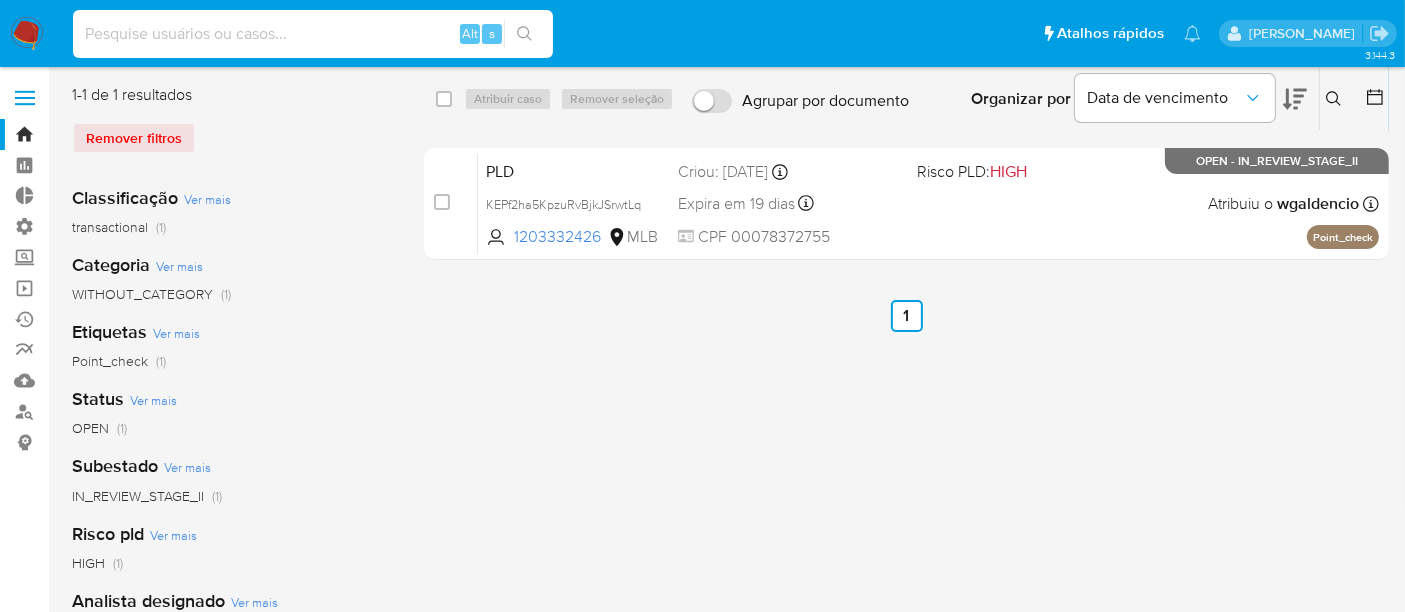 click at bounding box center [313, 34] 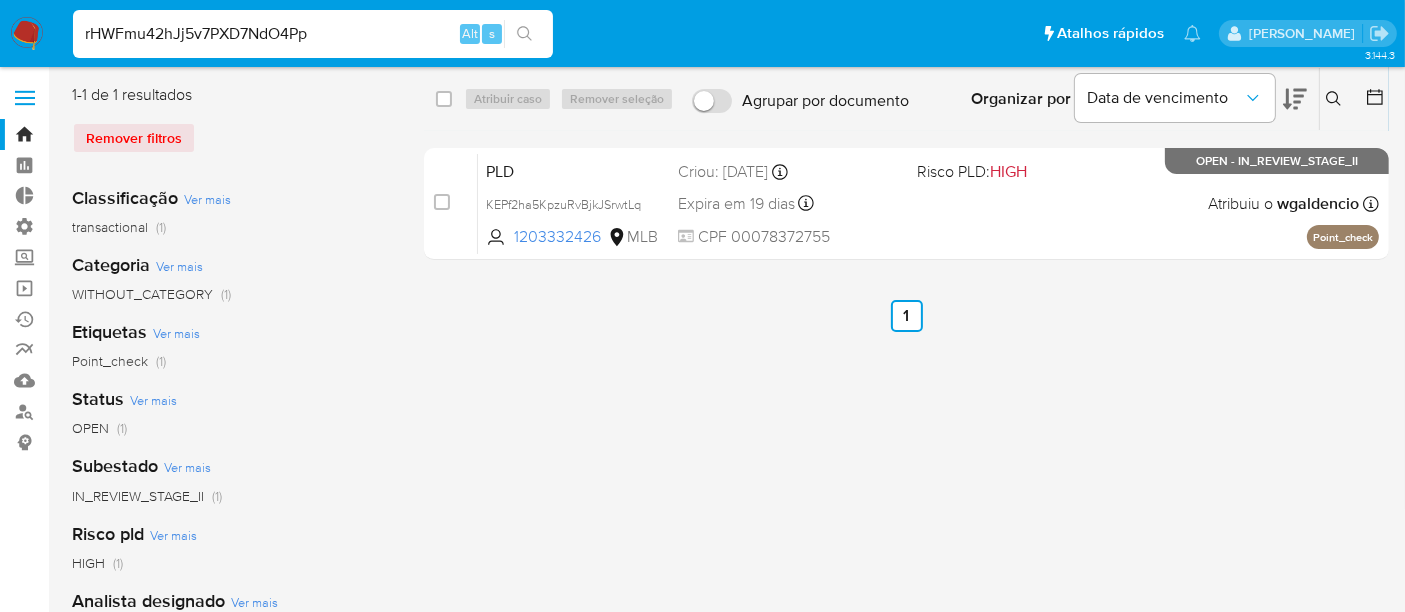 type on "rHWFmu42hJj5v7PXD7NdO4Pp" 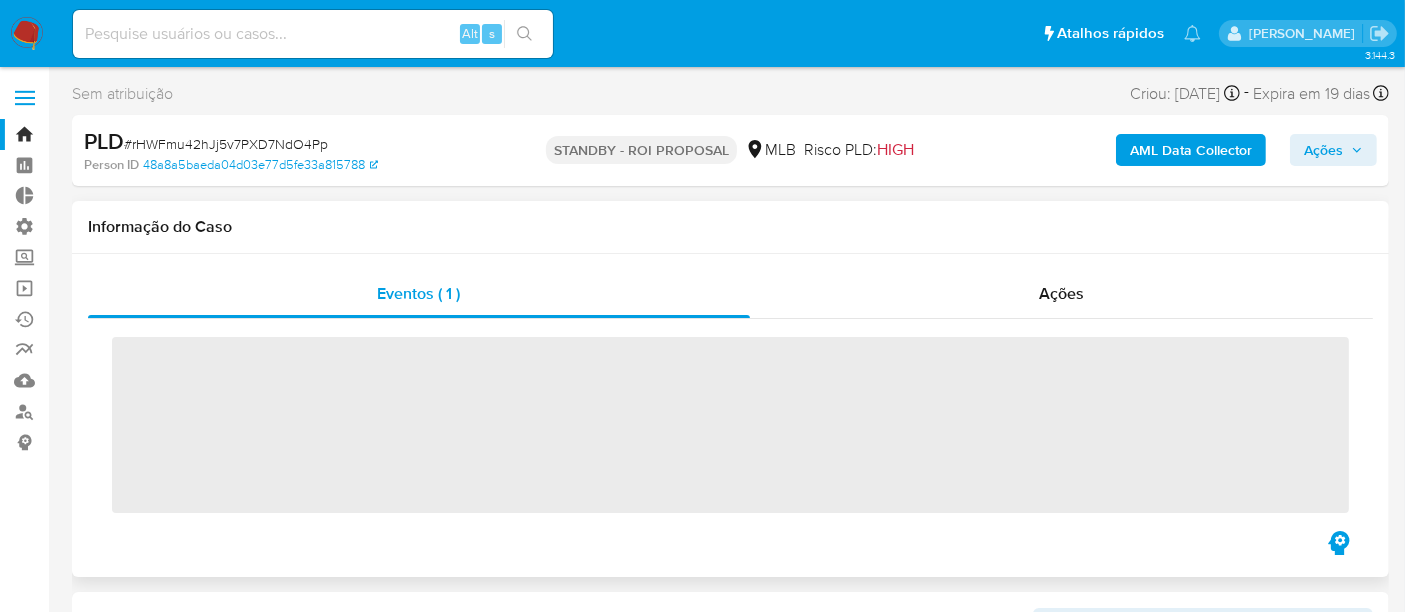 scroll, scrollTop: 844, scrollLeft: 0, axis: vertical 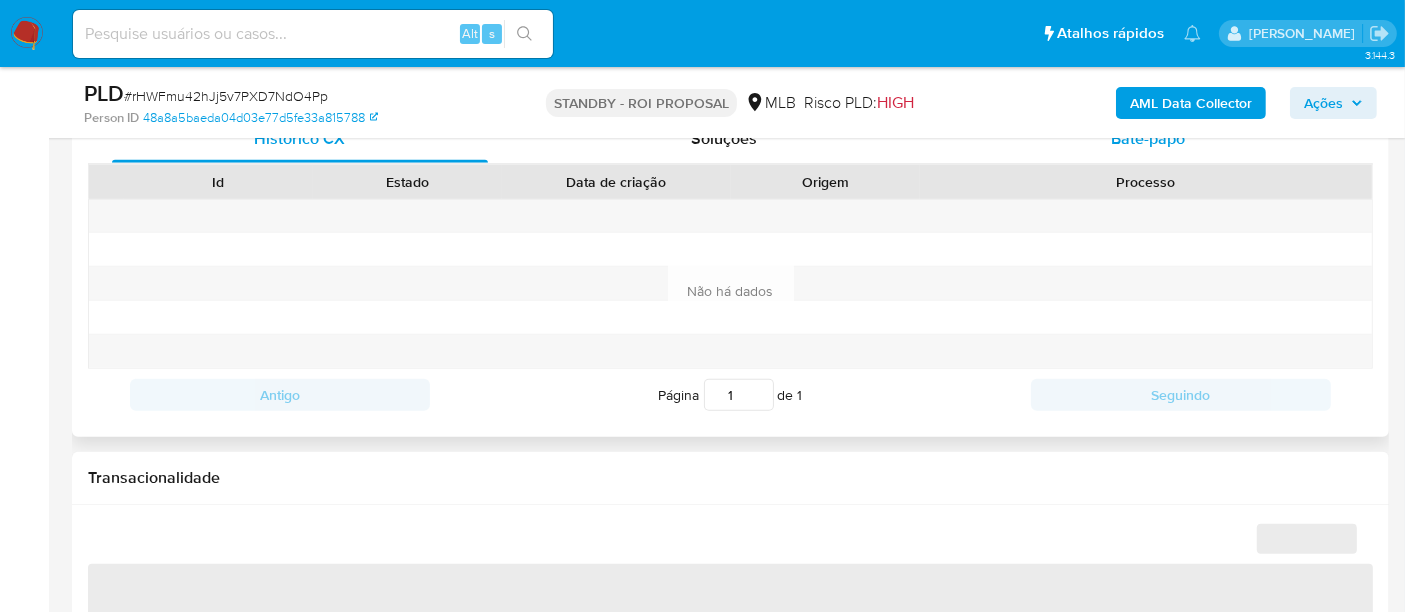 click on "Bate-papo" at bounding box center (1148, 138) 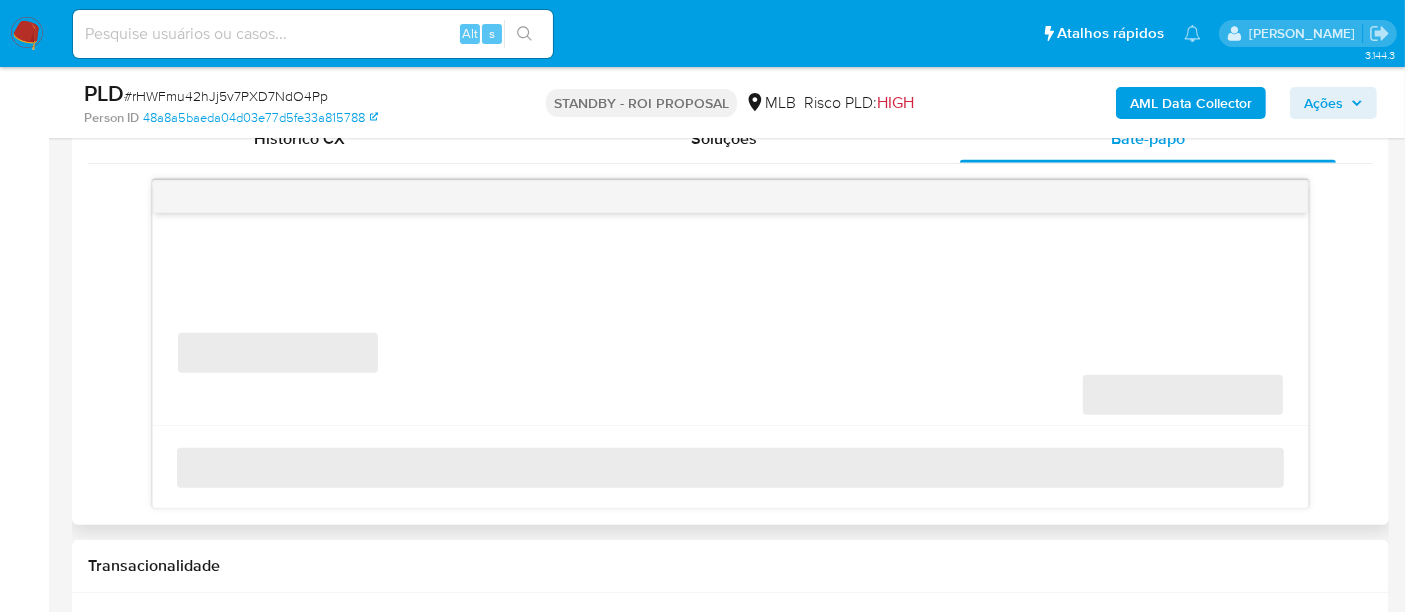 scroll, scrollTop: 666, scrollLeft: 0, axis: vertical 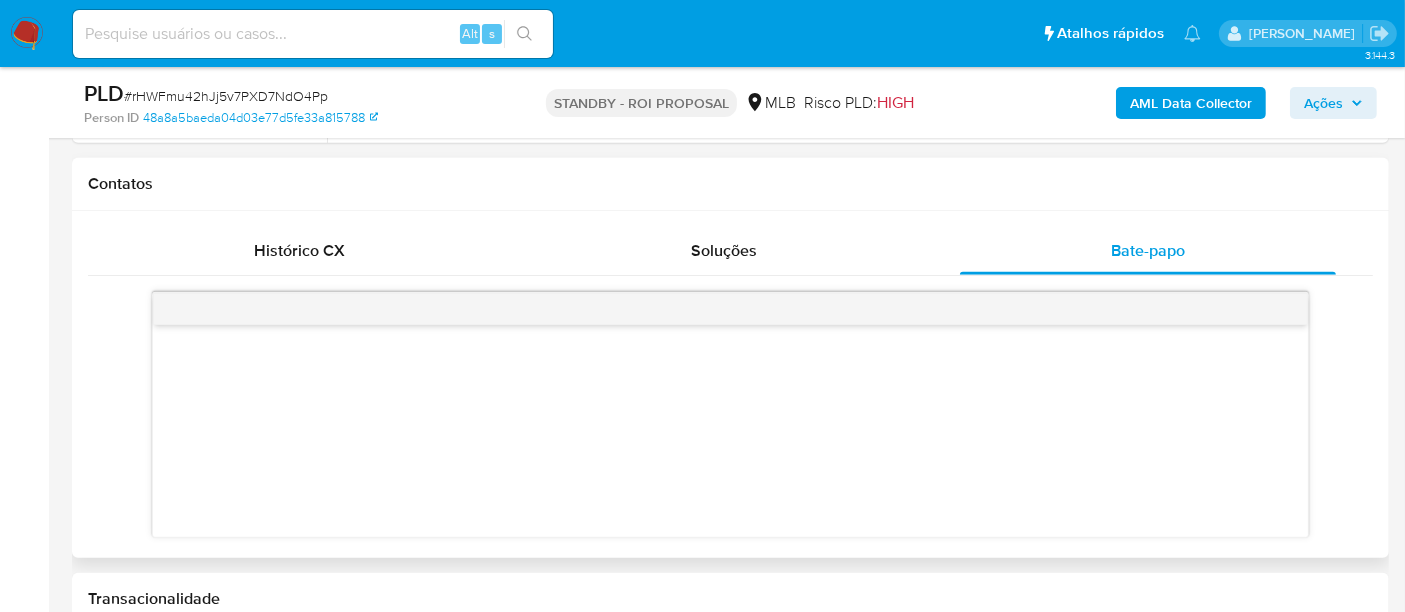 type 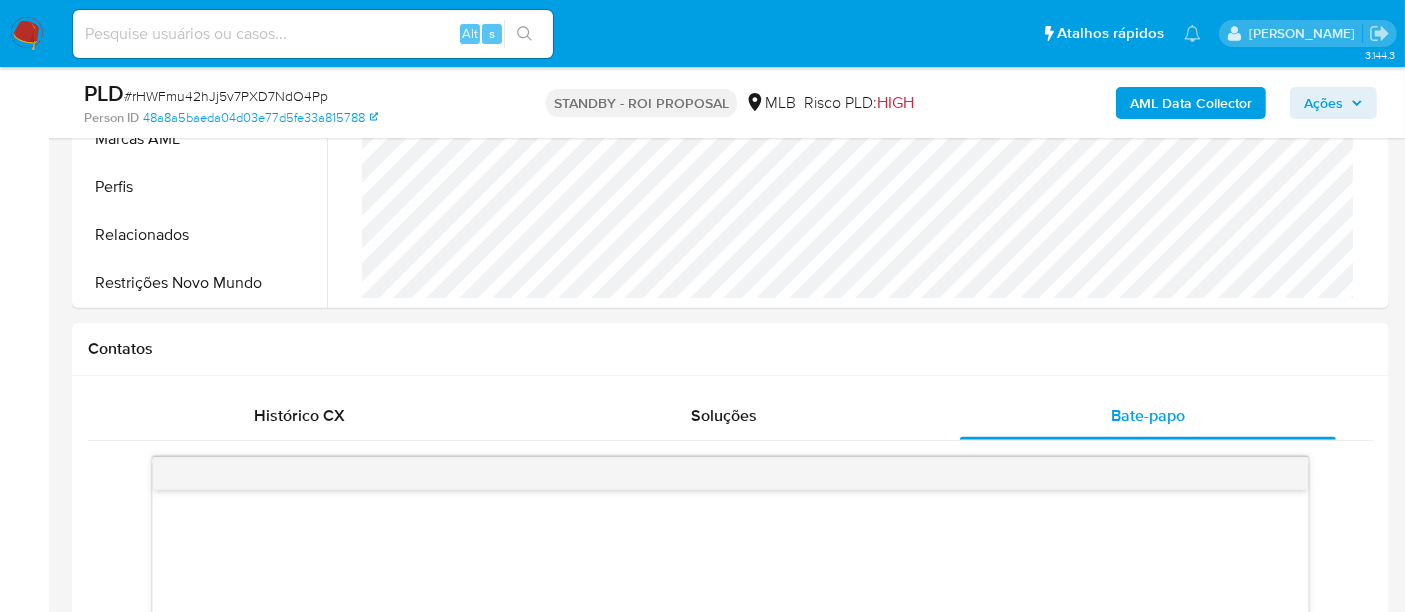 scroll, scrollTop: 666, scrollLeft: 0, axis: vertical 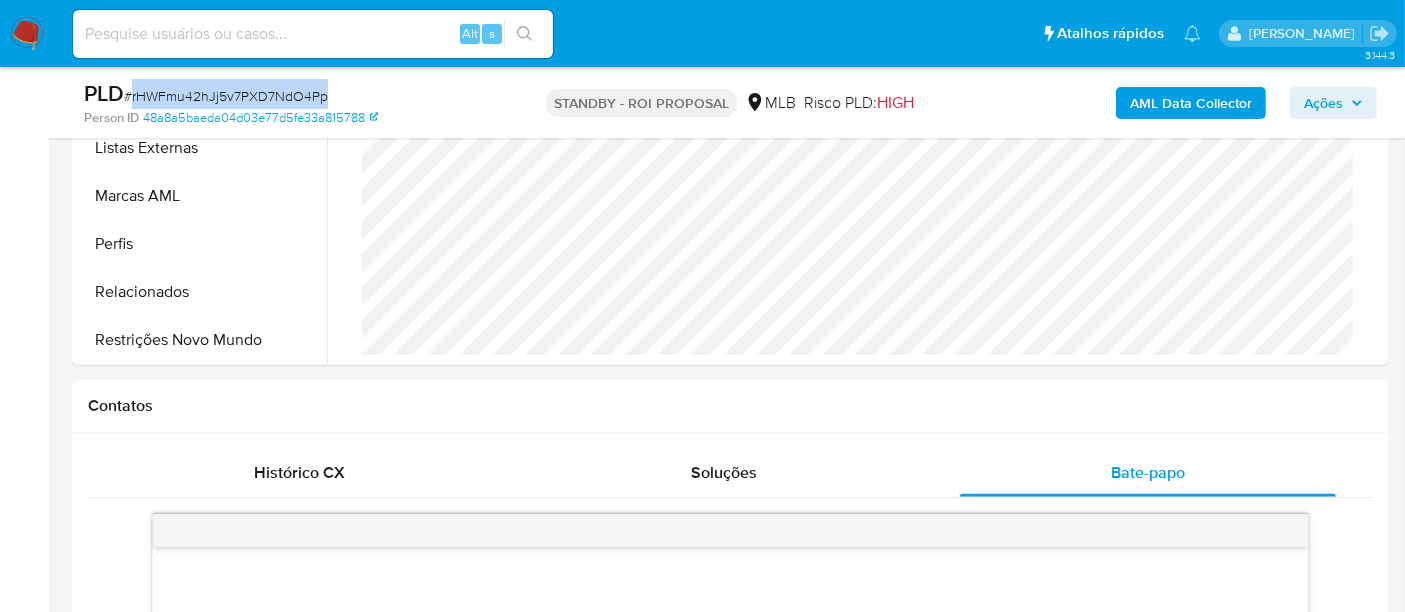 drag, startPoint x: 128, startPoint y: 95, endPoint x: 328, endPoint y: 96, distance: 200.0025 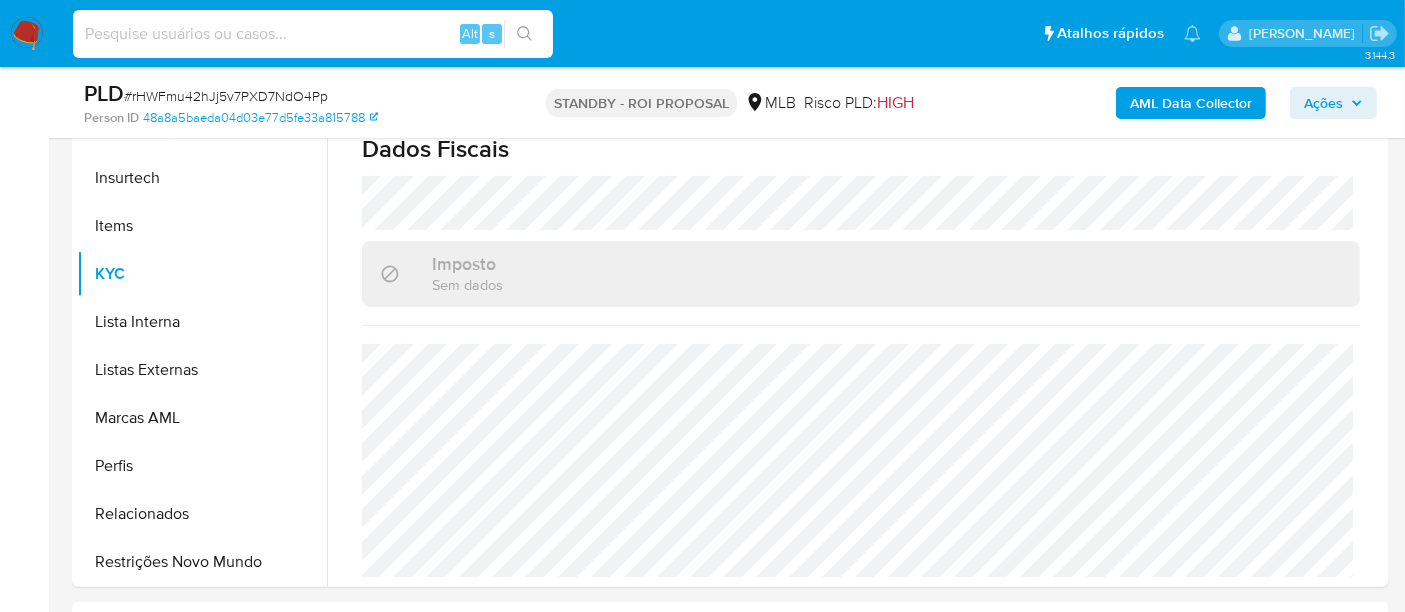 click at bounding box center [313, 34] 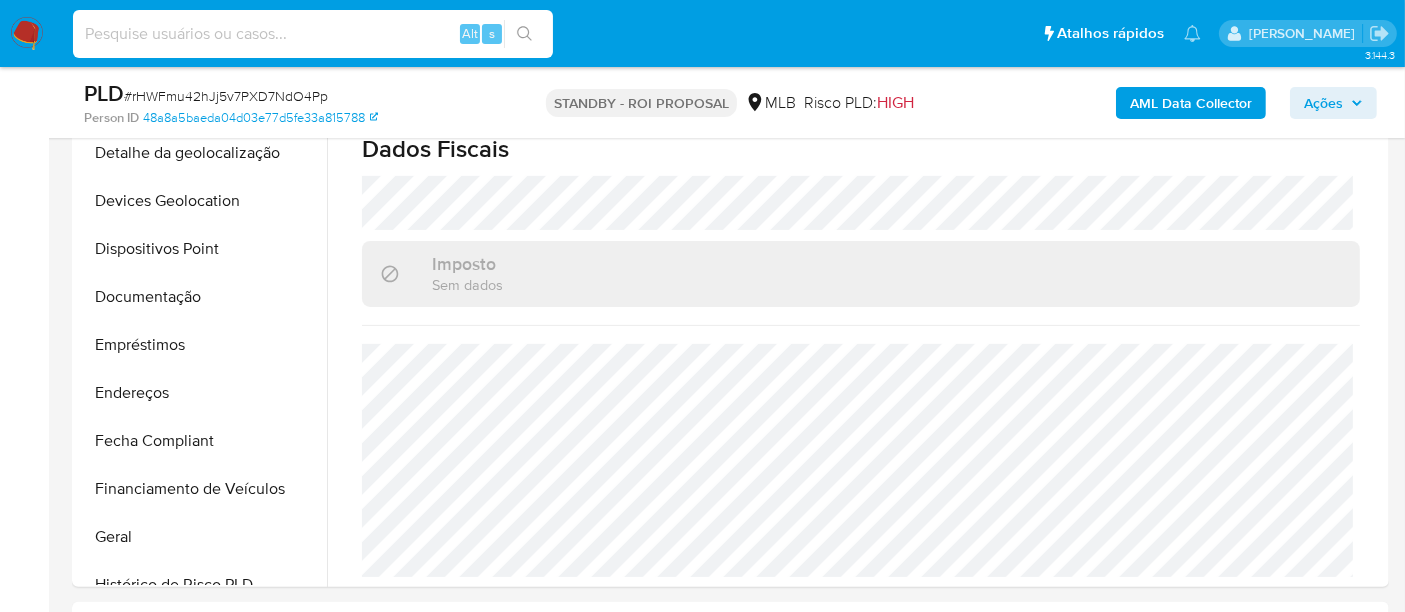 scroll, scrollTop: 0, scrollLeft: 0, axis: both 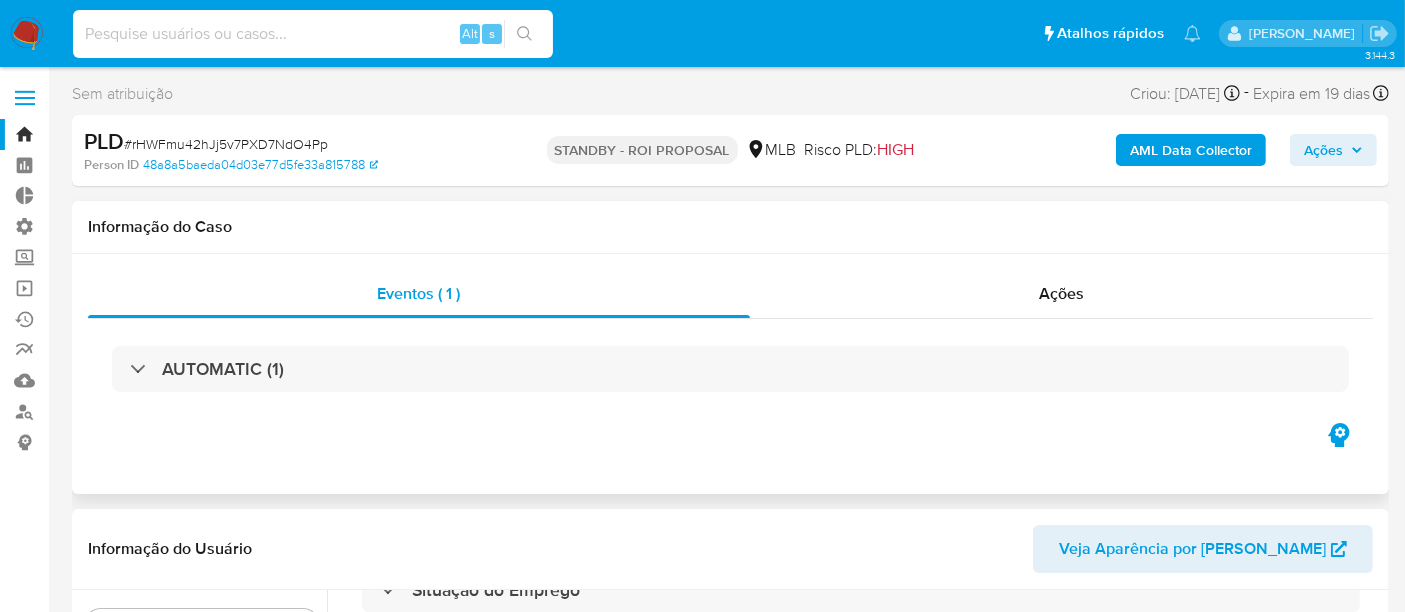 click on "Bandeja" at bounding box center [119, 134] 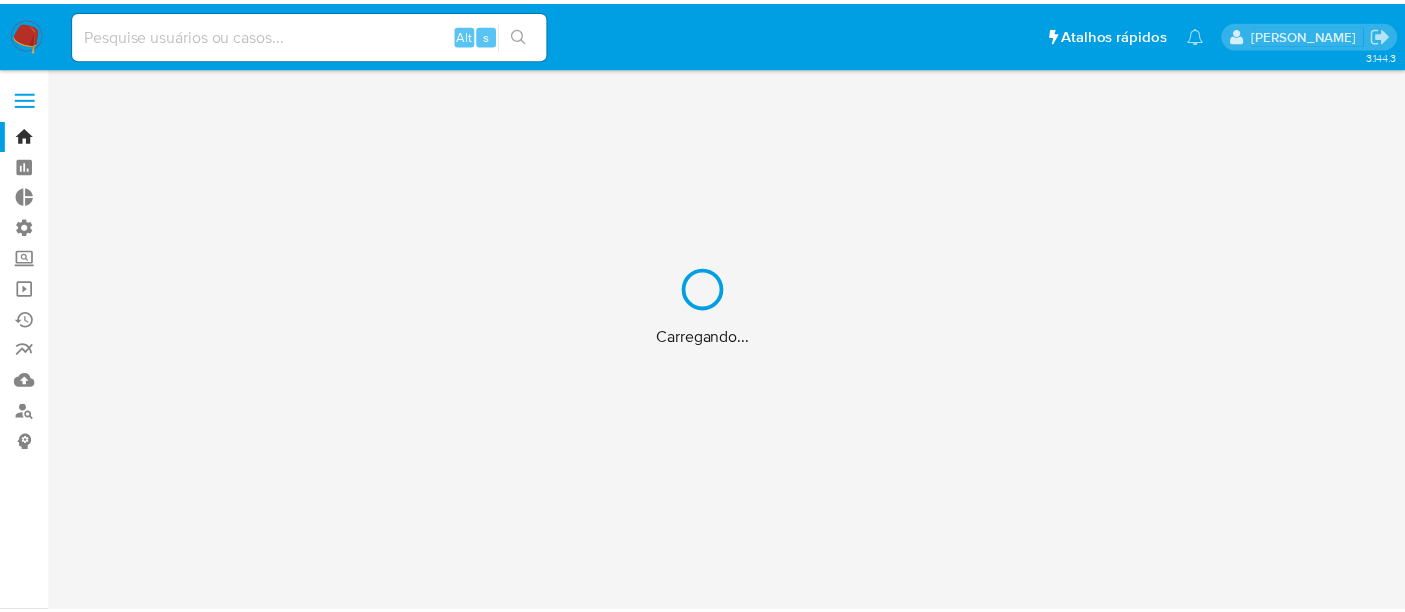 scroll, scrollTop: 0, scrollLeft: 0, axis: both 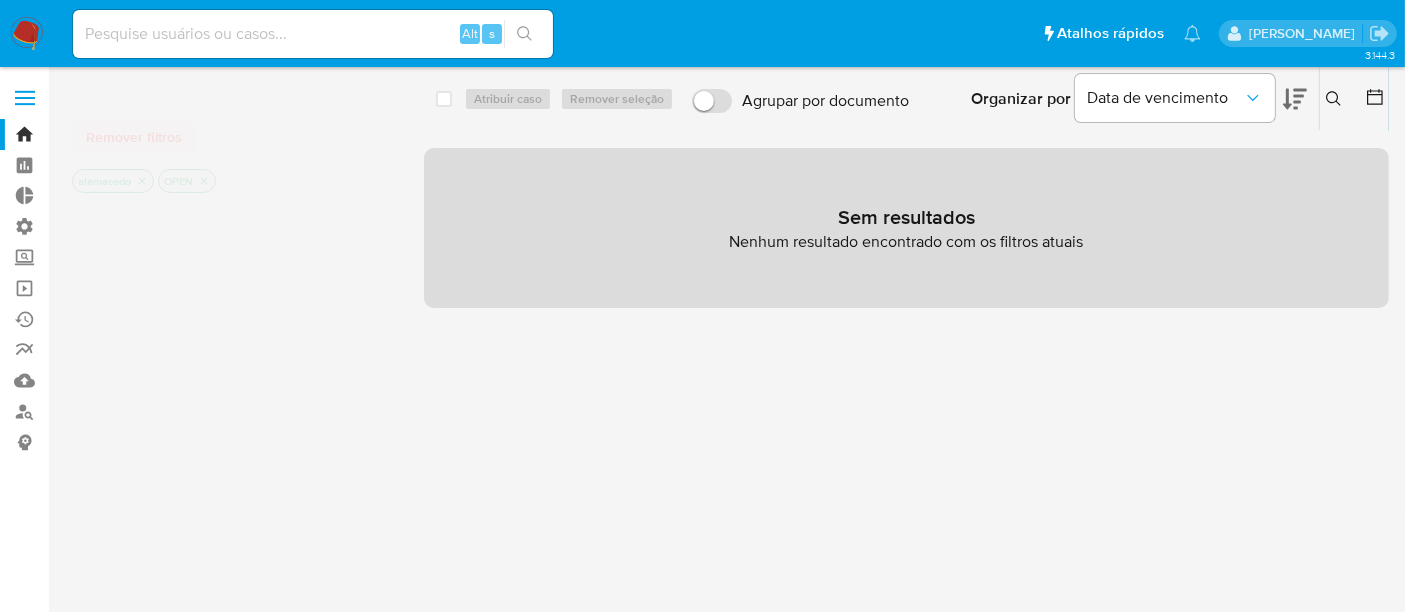 drag, startPoint x: 89, startPoint y: 139, endPoint x: 262, endPoint y: 136, distance: 173.02602 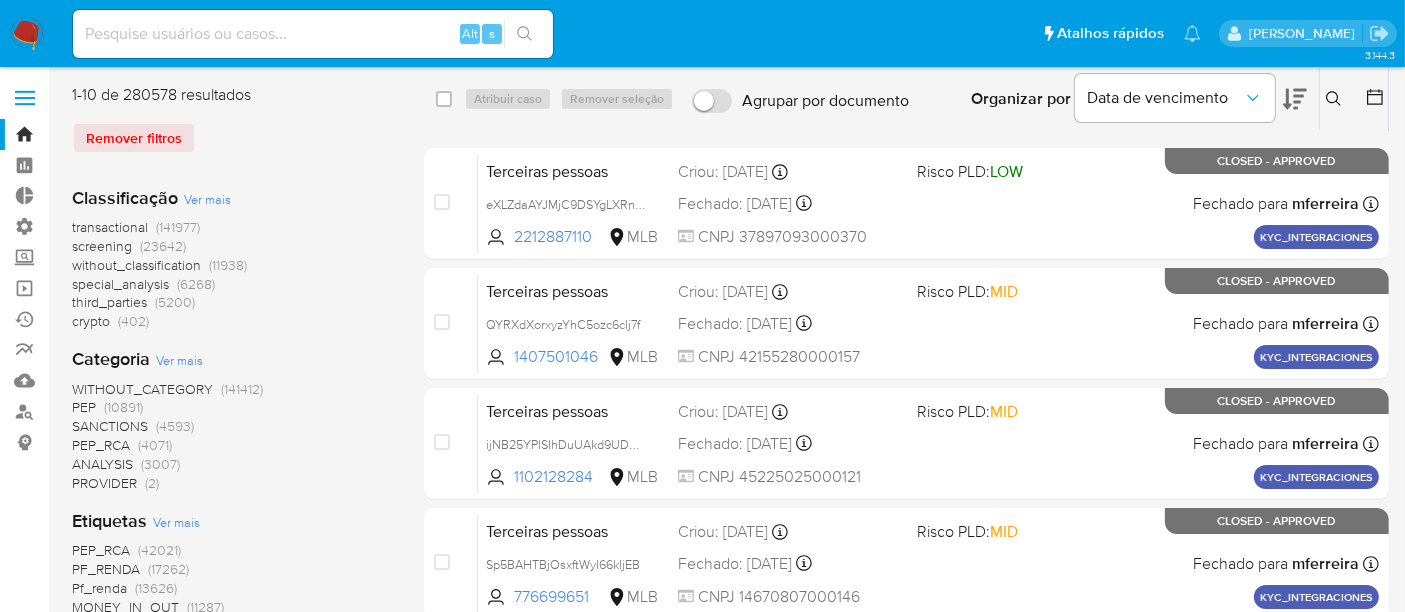 click 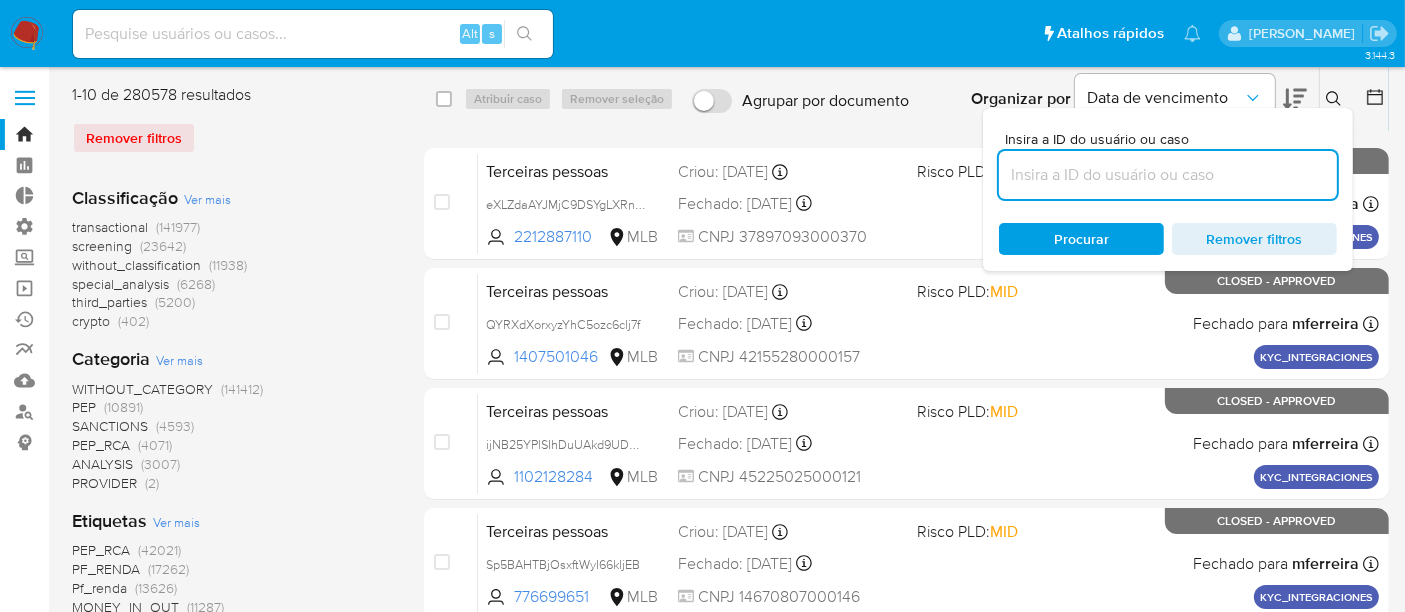 click at bounding box center [1168, 175] 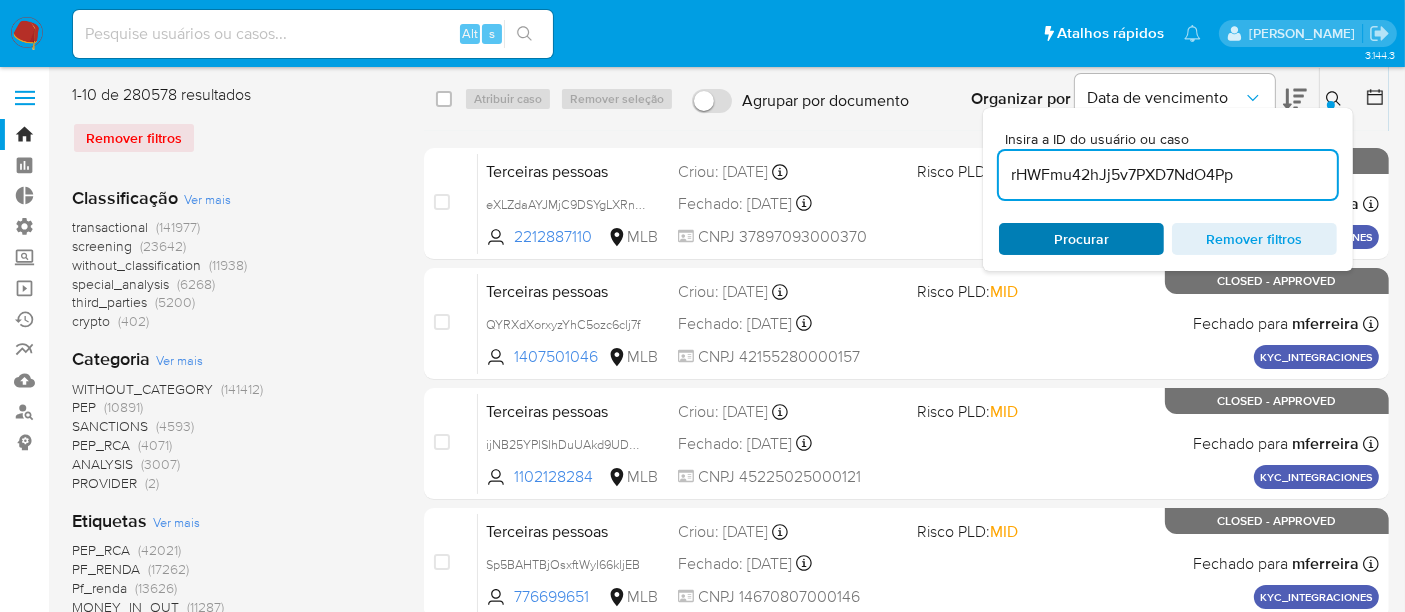 type on "rHWFmu42hJj5v7PXD7NdO4Pp" 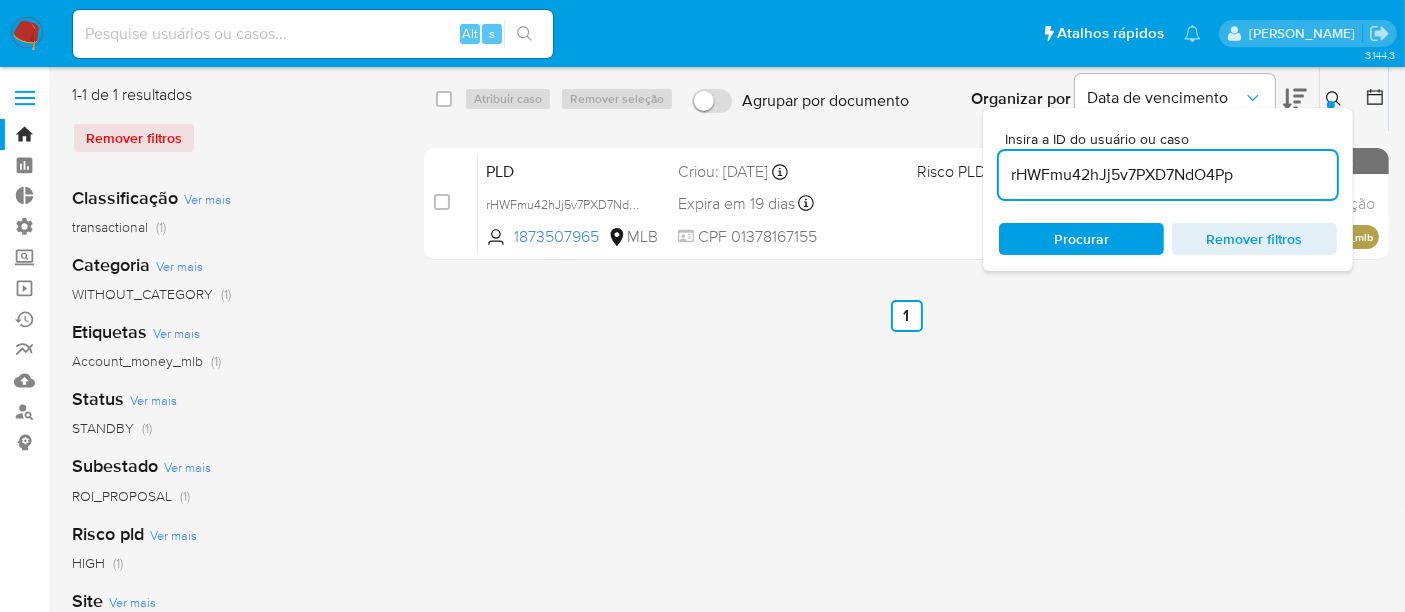 click on "Procurar" at bounding box center (1081, 239) 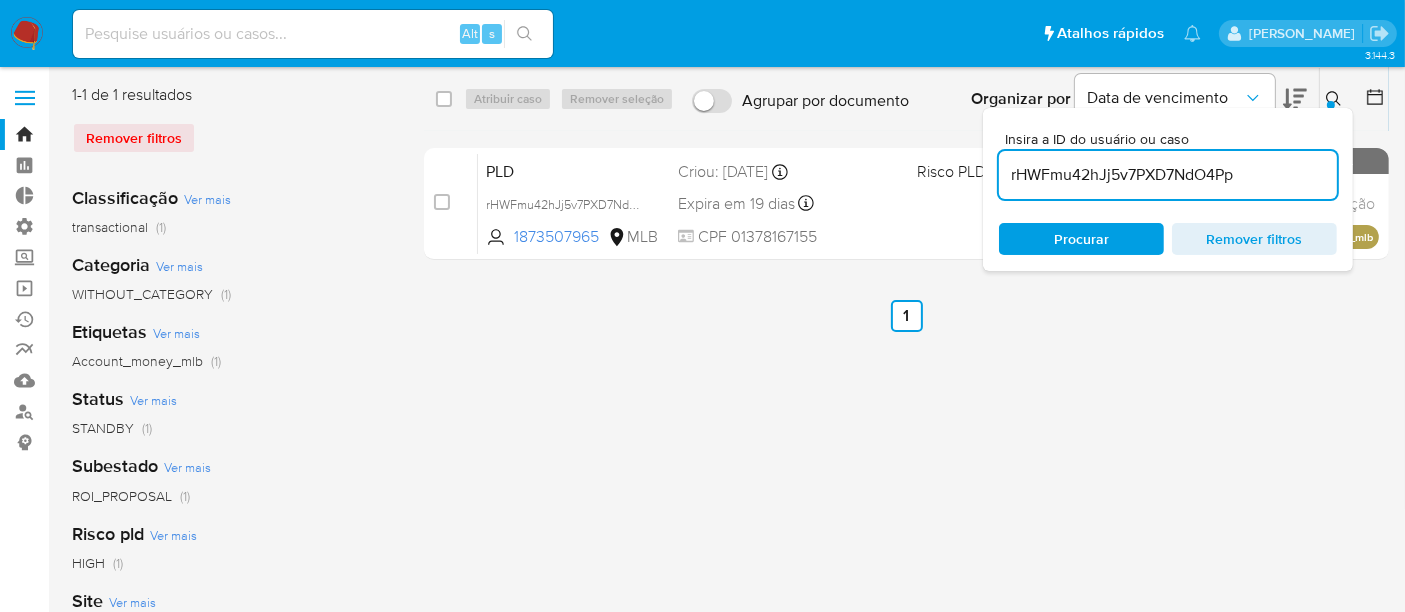 click on "select-all-cases-checkbox Atribuir caso Remover seleção Agrupar por documento Organizar por Data de vencimento   Os resultados não podem ser classificados enquanto agrupados. Insira a ID do usuário ou caso rHWFmu42hJj5v7PXD7NdO4Pp Procurar Remover filtros case-item-checkbox   Incapaz de atribuir o caso PLD rHWFmu42hJj5v7PXD7NdO4Pp 1873507965 MLB Risco PLD:  HIGH Criou: [DATE]   Criou: [DATE] 00:14:30 Expira em 19 dias   Expira em [DATE] 00:14:31 CPF   01378167155 Sem atribuição   Asignado el: [DATE] 14:26:48 Account_money_mlb STANDBY - ROI_PROPOSAL  Anterior 1 Seguinte" at bounding box center (906, 515) 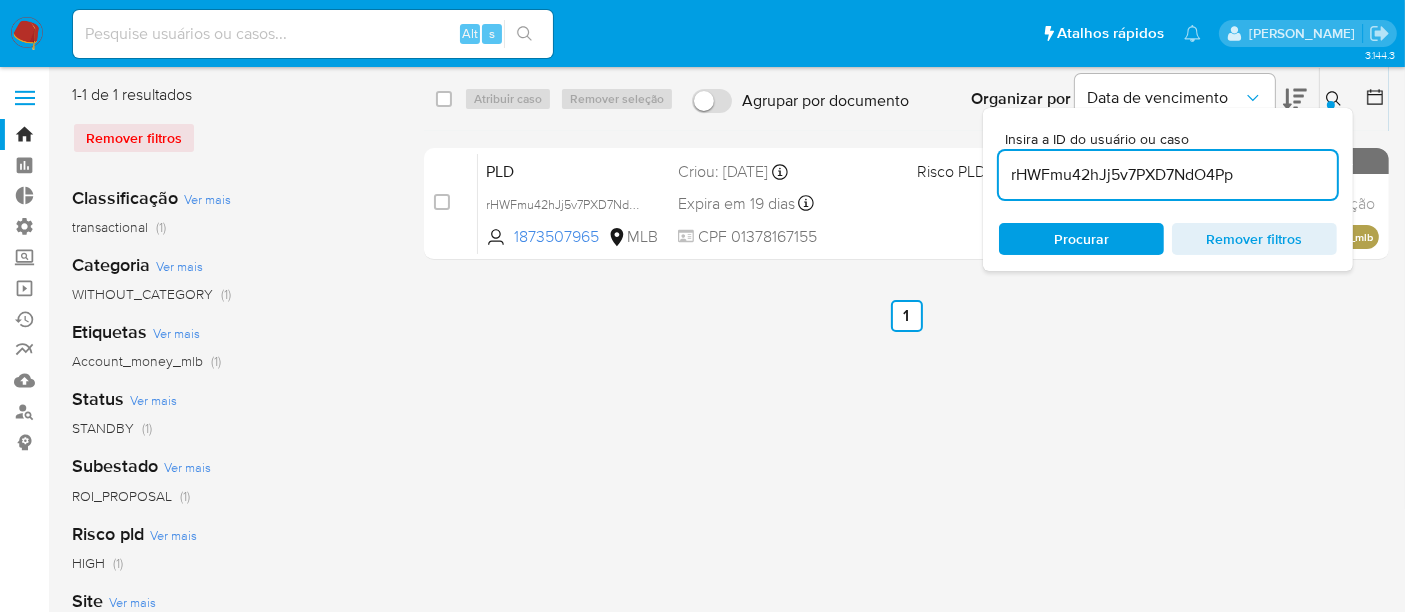 click at bounding box center (1336, 99) 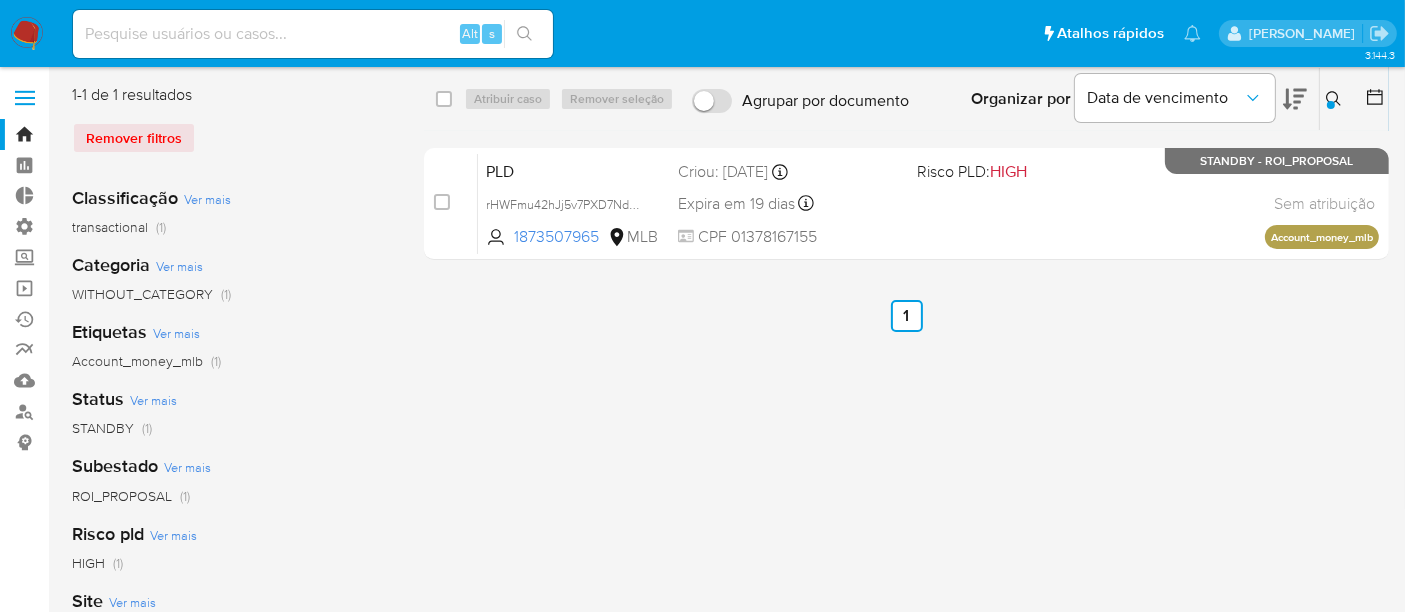 drag, startPoint x: 445, startPoint y: 99, endPoint x: 462, endPoint y: 95, distance: 17.464249 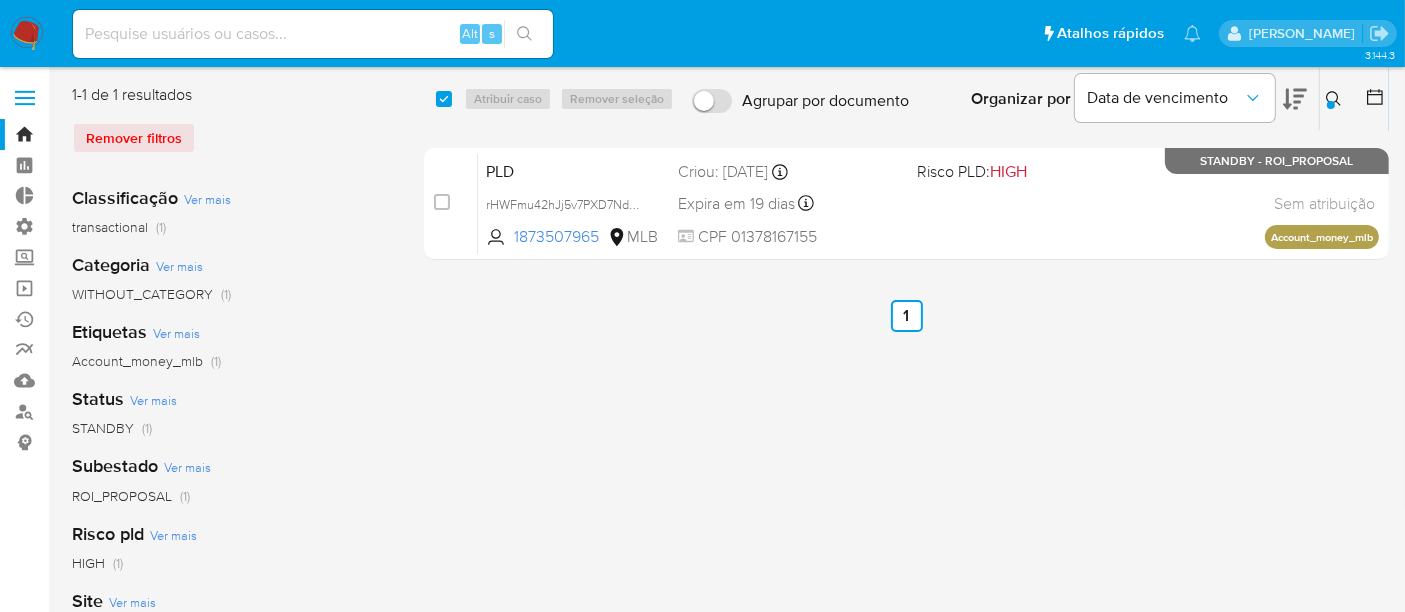 checkbox on "true" 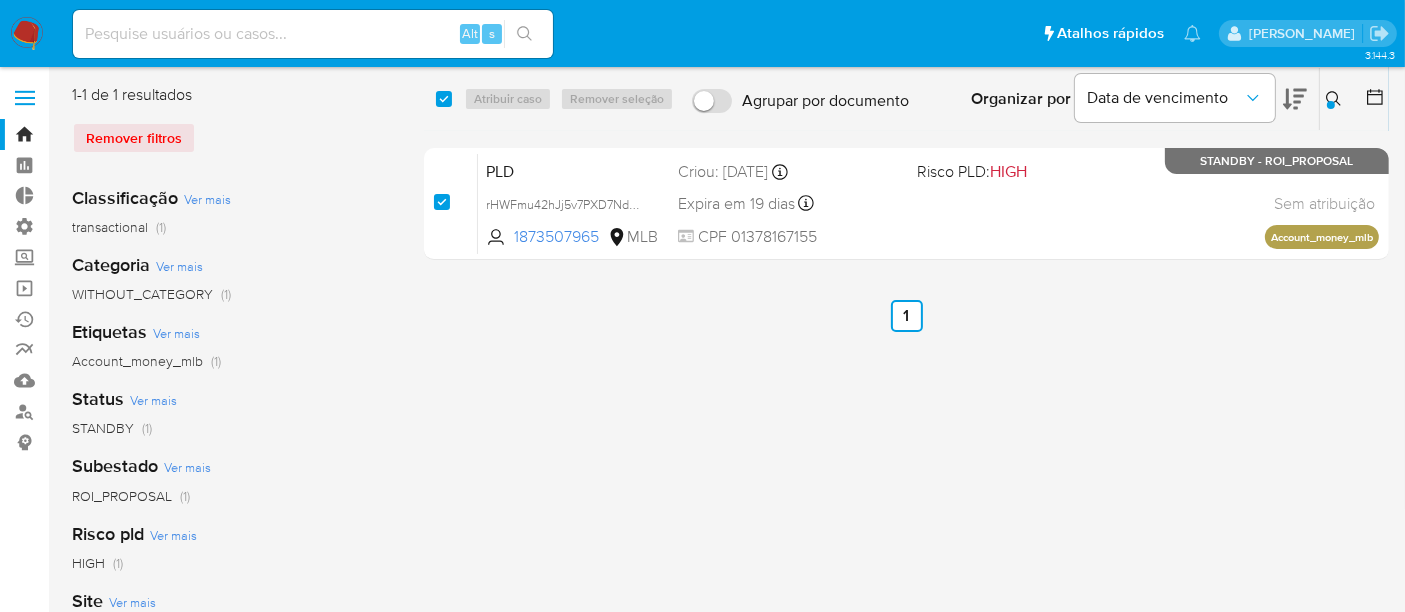 checkbox on "true" 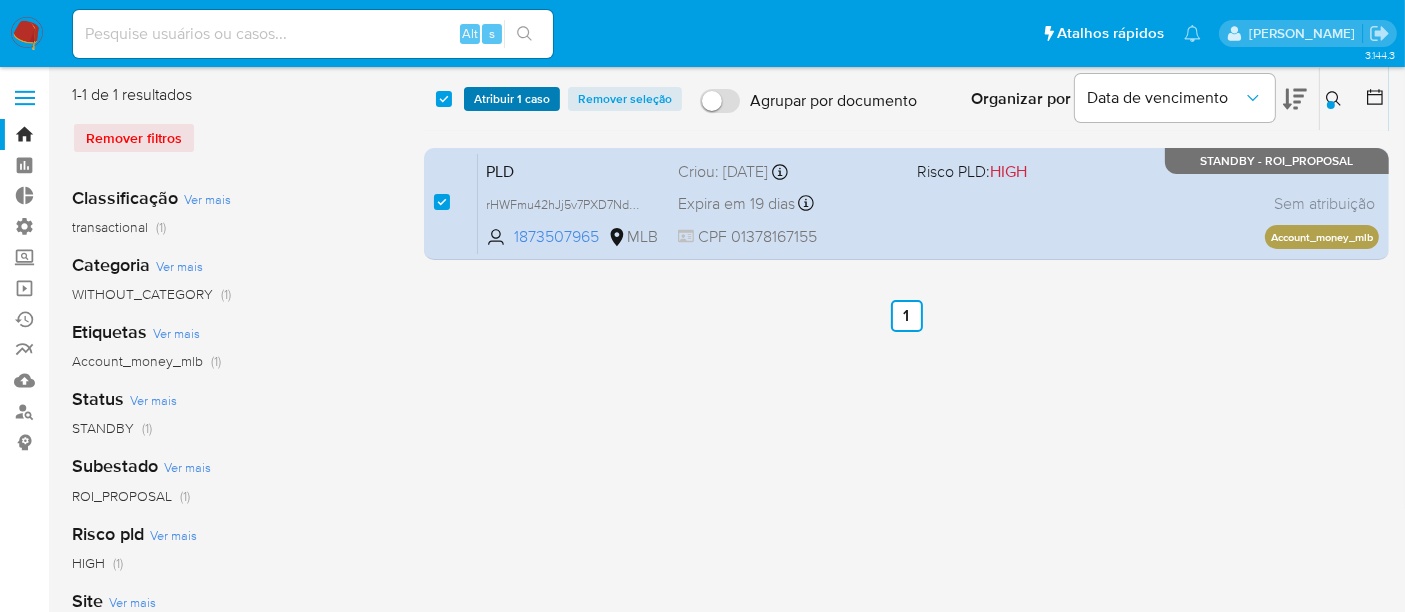 click on "Atribuir 1 caso" at bounding box center (512, 99) 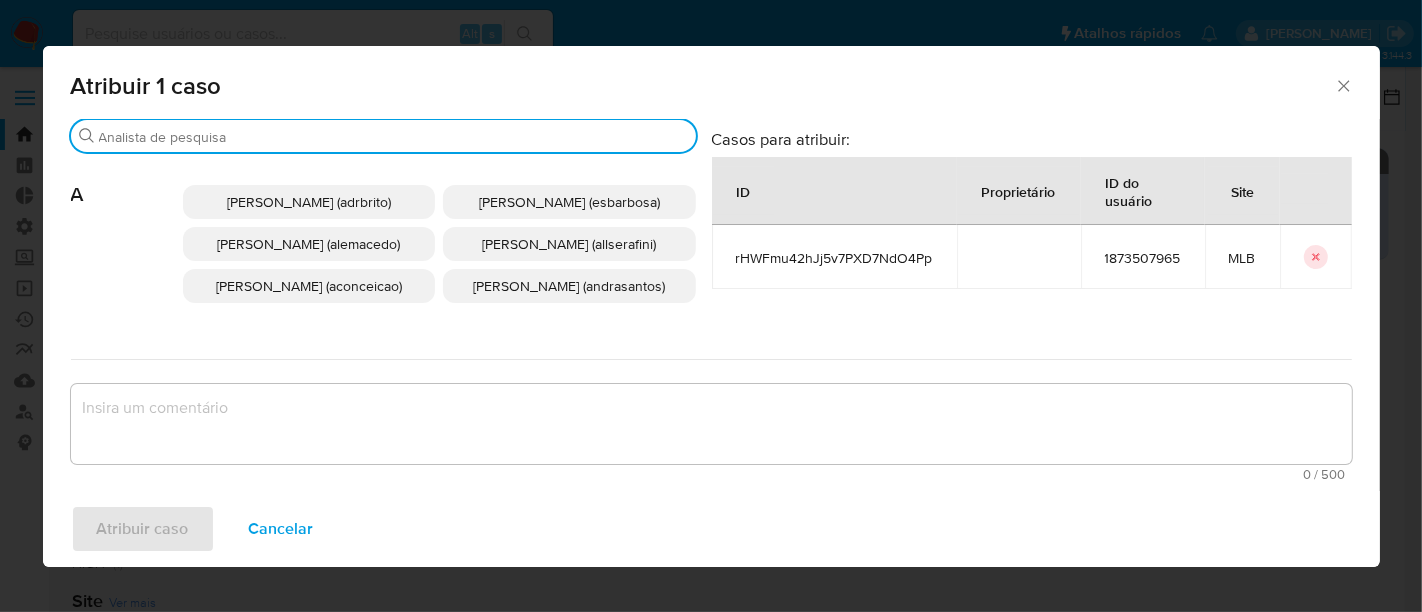 click on "Procurar" at bounding box center (393, 137) 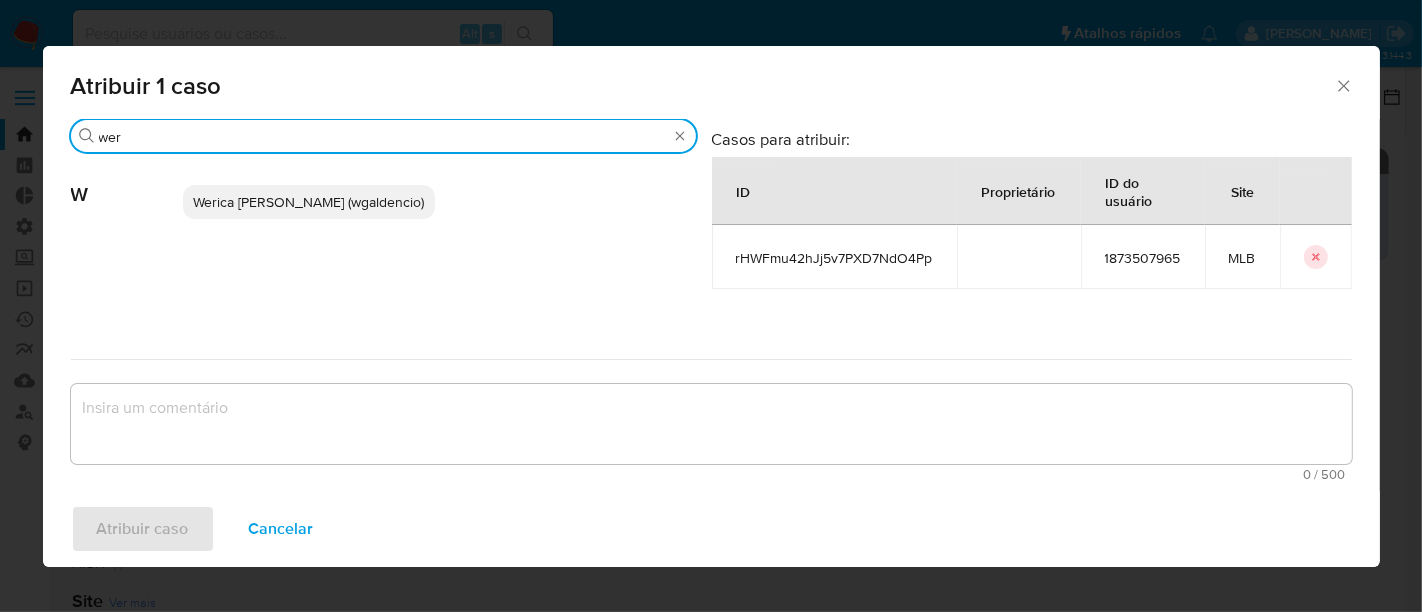 type on "wer" 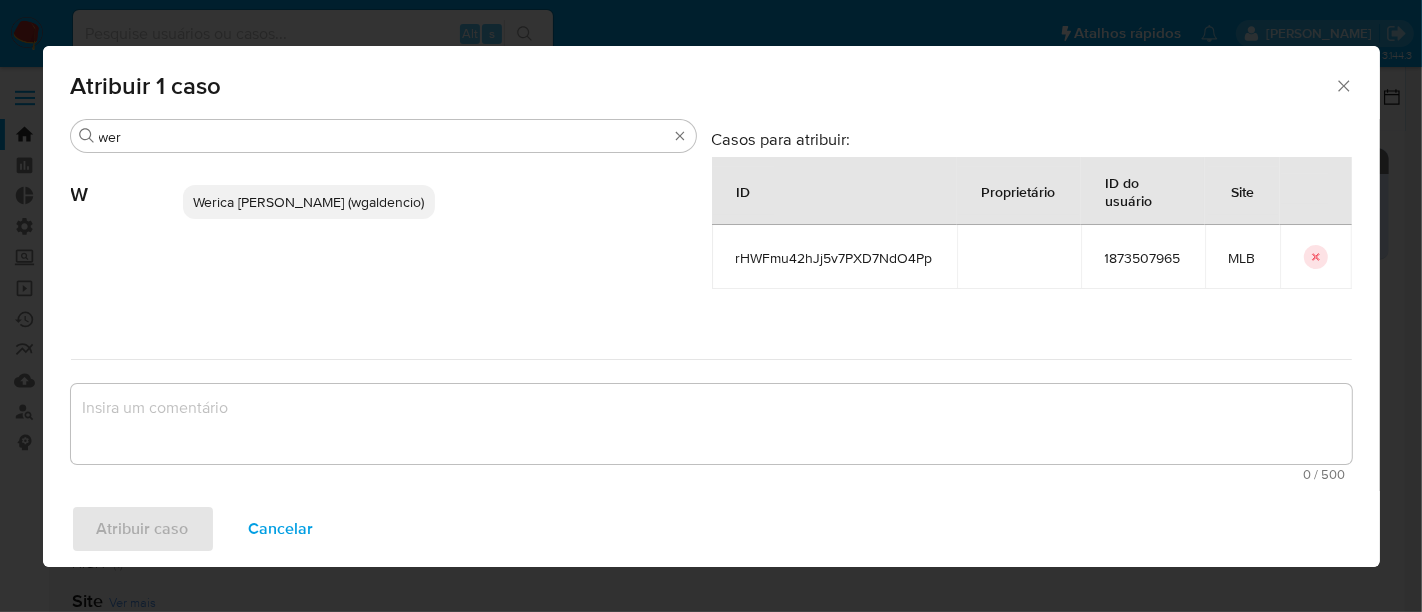 click on "Werica [PERSON_NAME] (wgaldencio)" at bounding box center (308, 202) 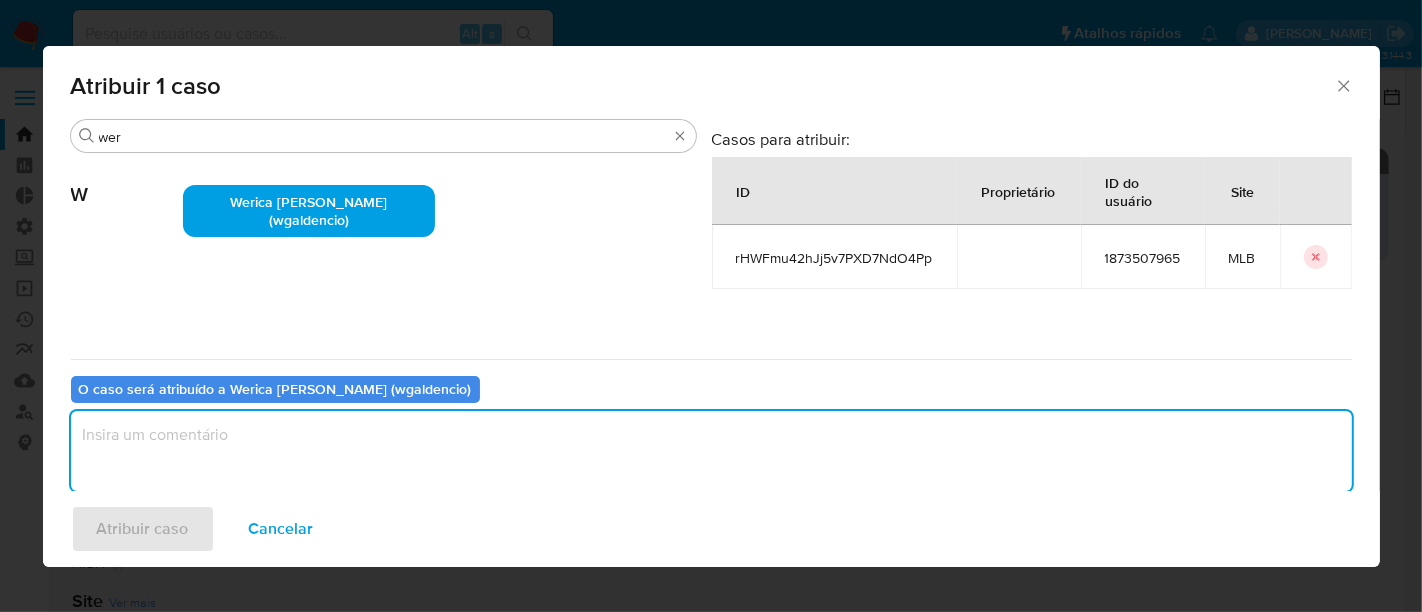 click at bounding box center [711, 451] 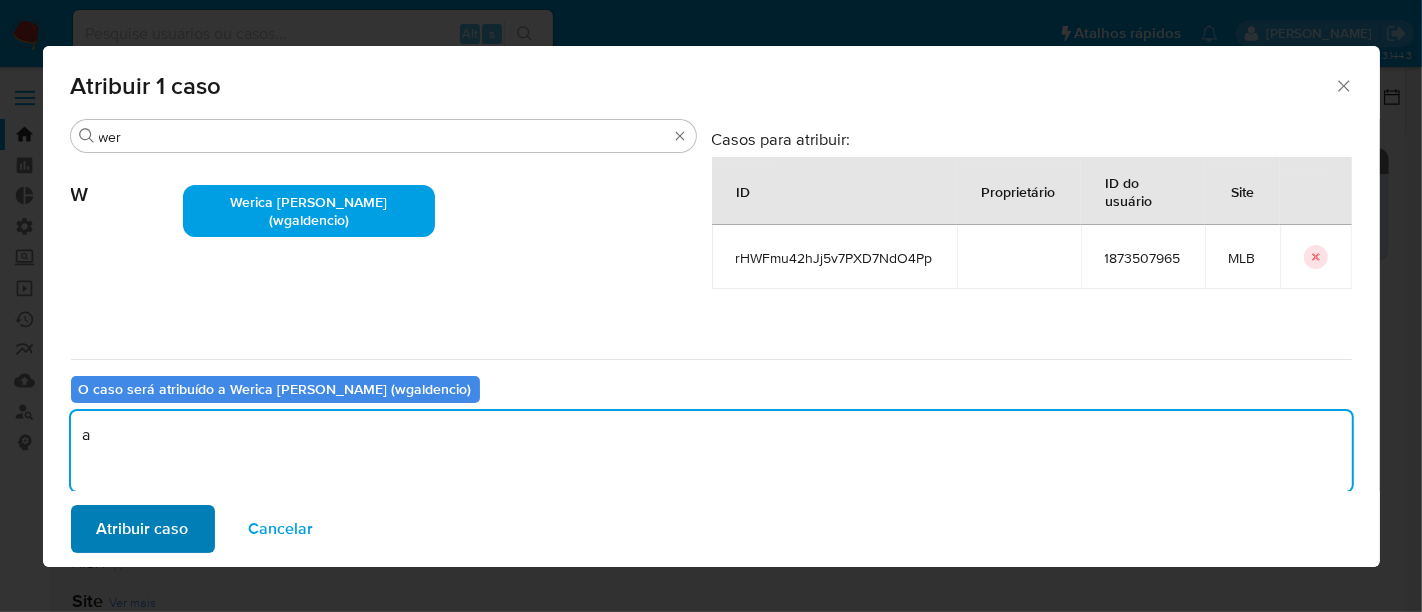 type on "a" 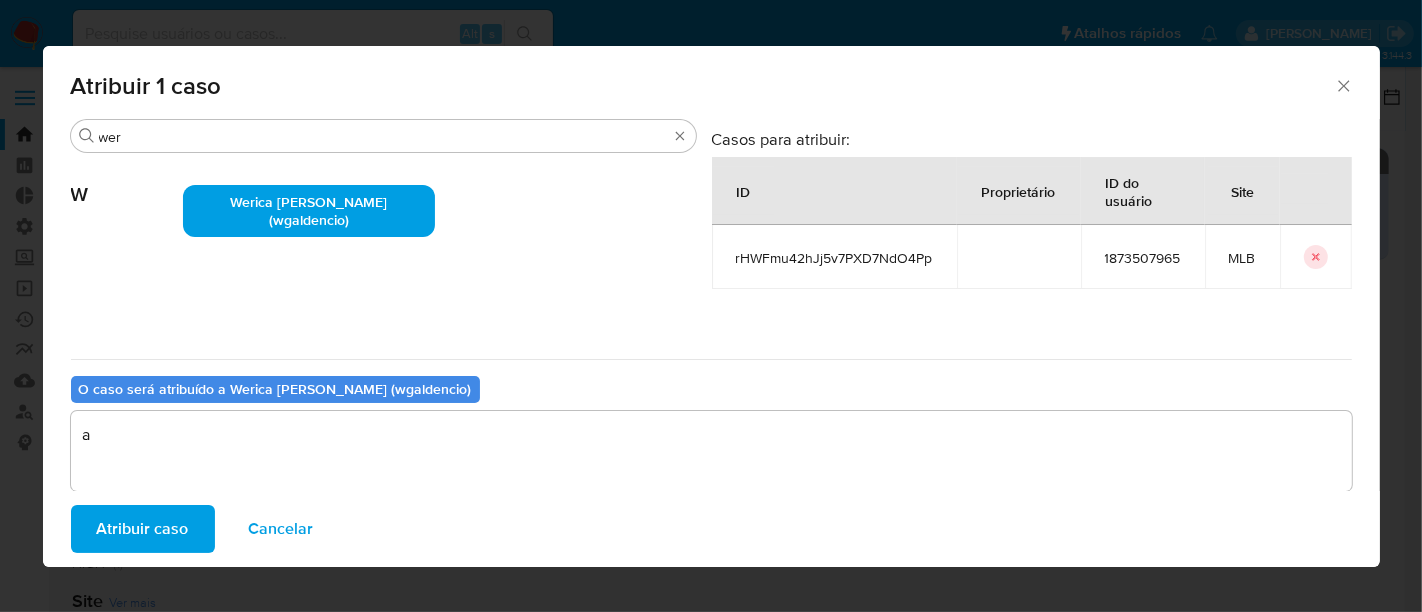 click on "Atribuir caso" at bounding box center (143, 529) 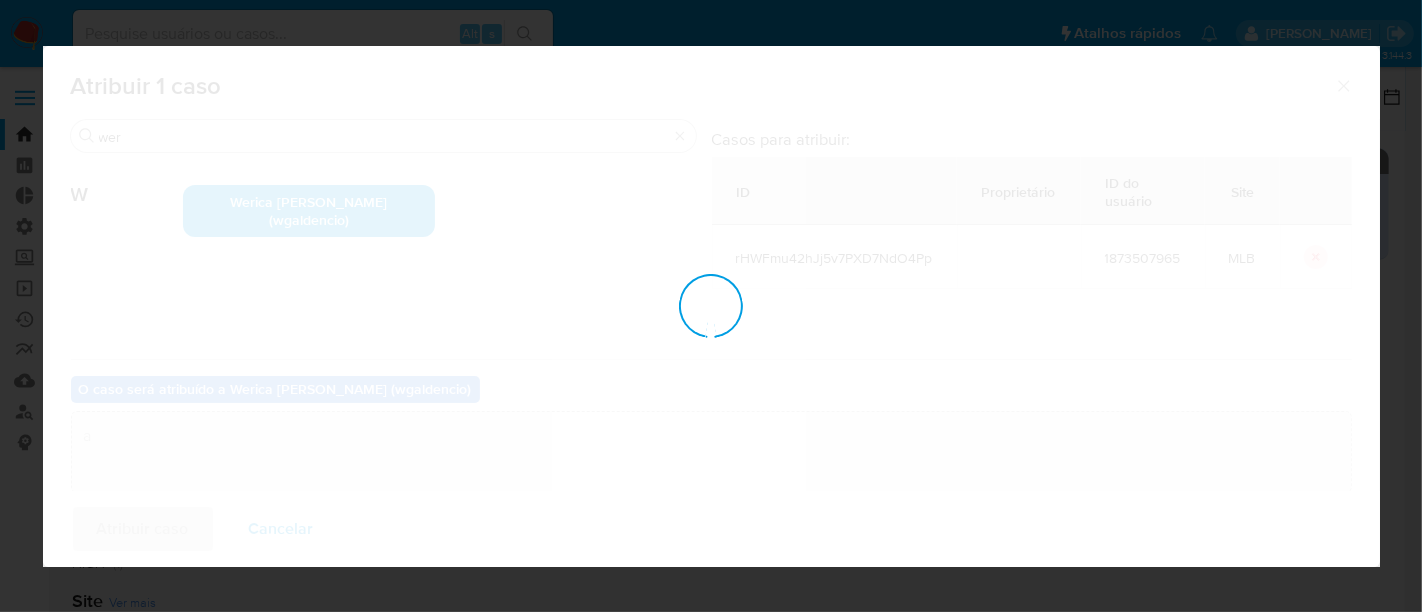 type 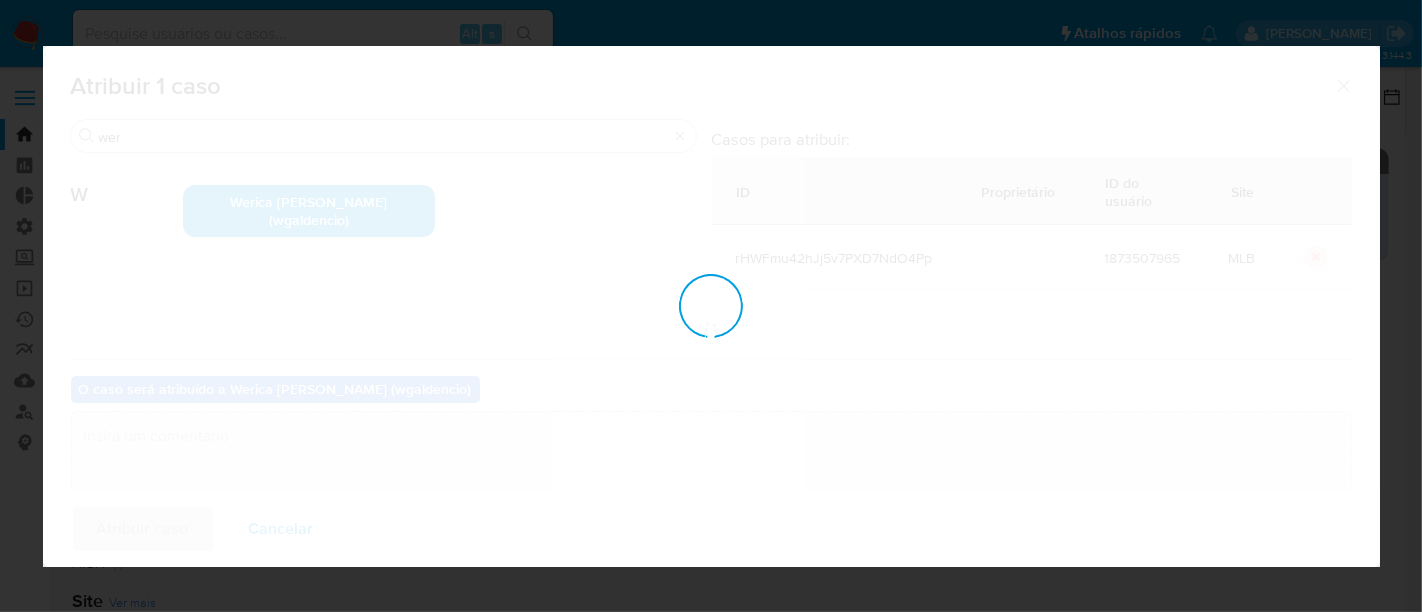 checkbox on "false" 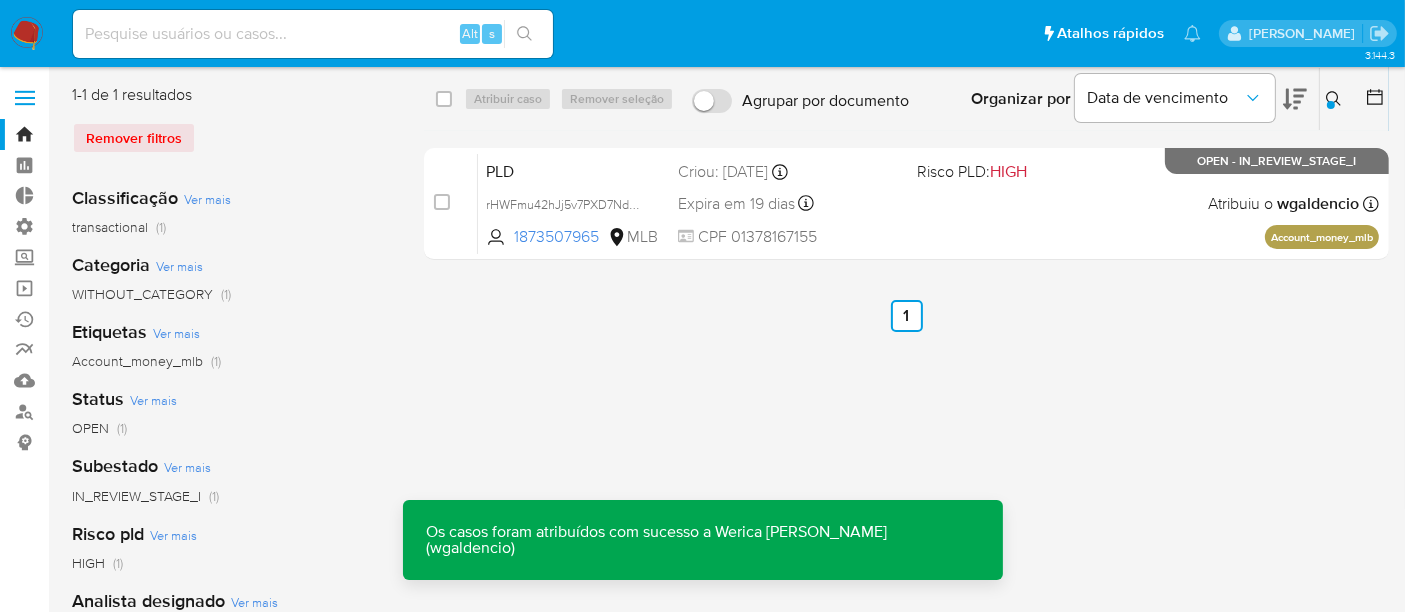 click on "select-all-cases-checkbox Atribuir caso Remover seleção Agrupar por documento Organizar por Data de vencimento   Os resultados não podem ser classificados enquanto agrupados. Insira a ID do usuário ou caso rHWFmu42hJj5v7PXD7NdO4Pp Procurar Remover filtros Os casos foram atribuídos com sucesso a Werica [PERSON_NAME] (wgaldencio) Os casos foram atribuídos com sucesso a Werica [PERSON_NAME] (wgaldencio) case-item-checkbox   Incapaz de atribuir o caso PLD rHWFmu42hJj5v7PXD7NdO4Pp 1873507965 MLB Risco PLD:  HIGH Criou: [DATE]   Criou: [DATE] 00:14:30 Expira em 19 dias   Expira em [DATE] 00:14:31 CPF   01378167155 Atribuiu o   wgaldencio   Asignado el: [DATE] 14:26:48 Account_money_mlb OPEN - IN_REVIEW_STAGE_I  Anterior 1 Seguinte" at bounding box center [906, 515] 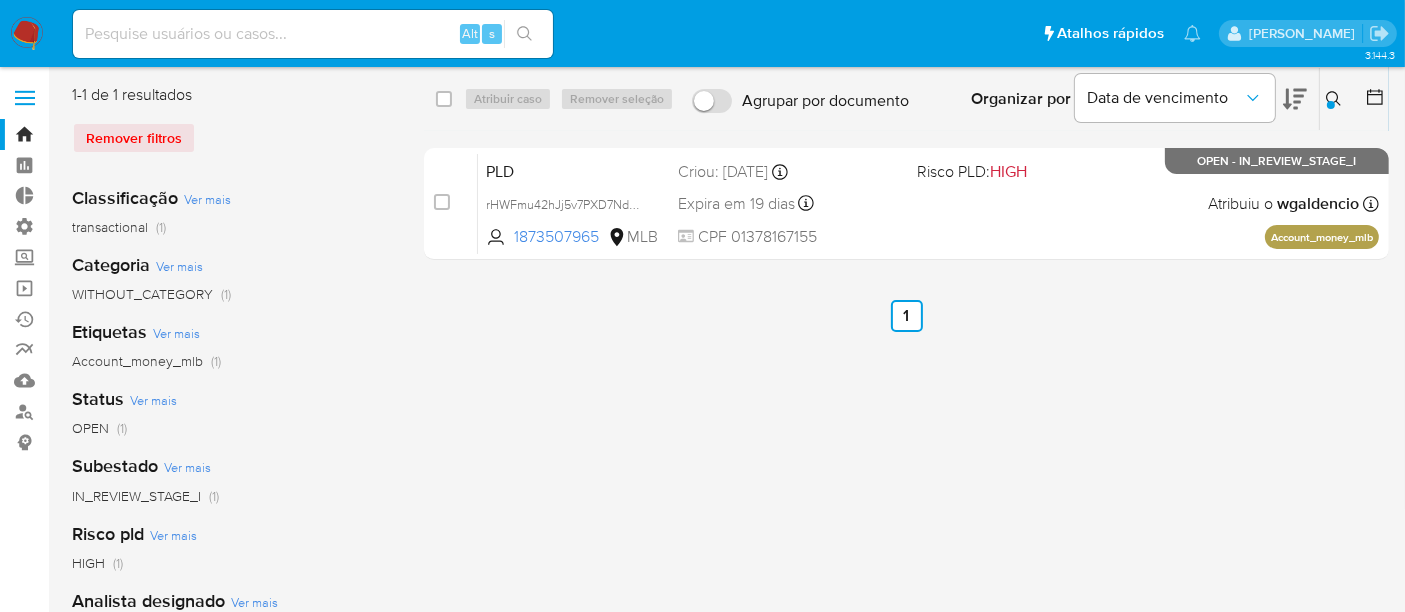 click at bounding box center (313, 34) 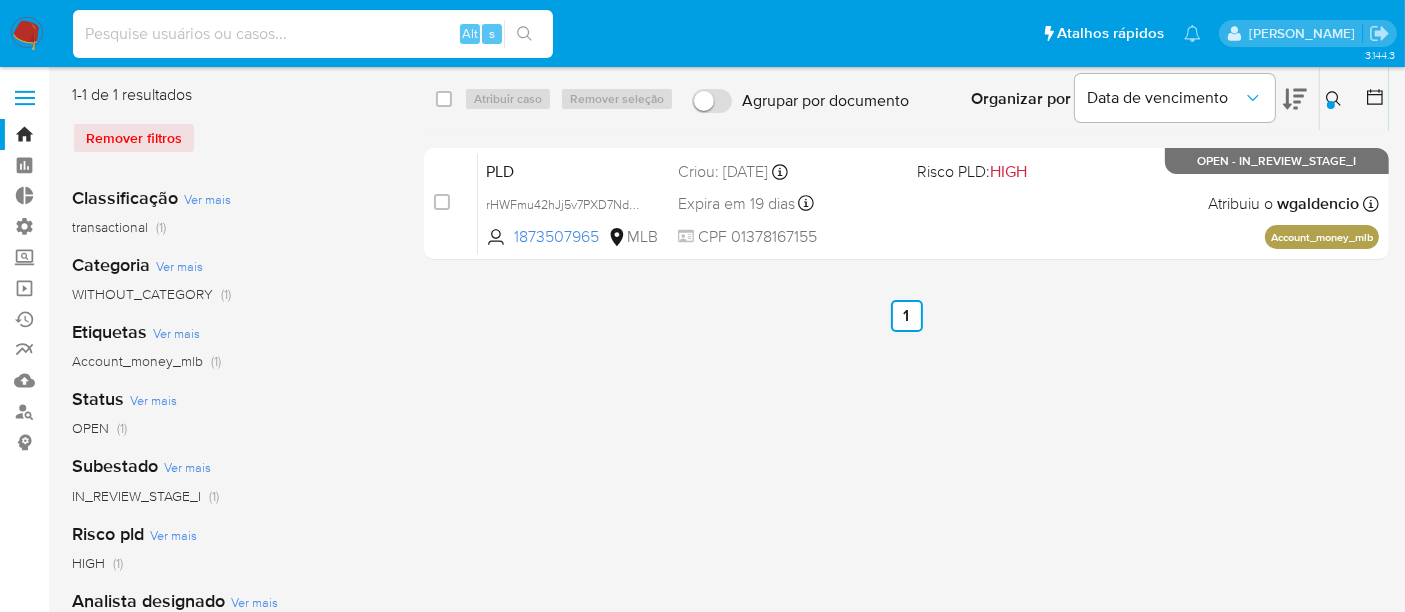 paste on "uoO2iC5SNIw28wuwONOJM36L" 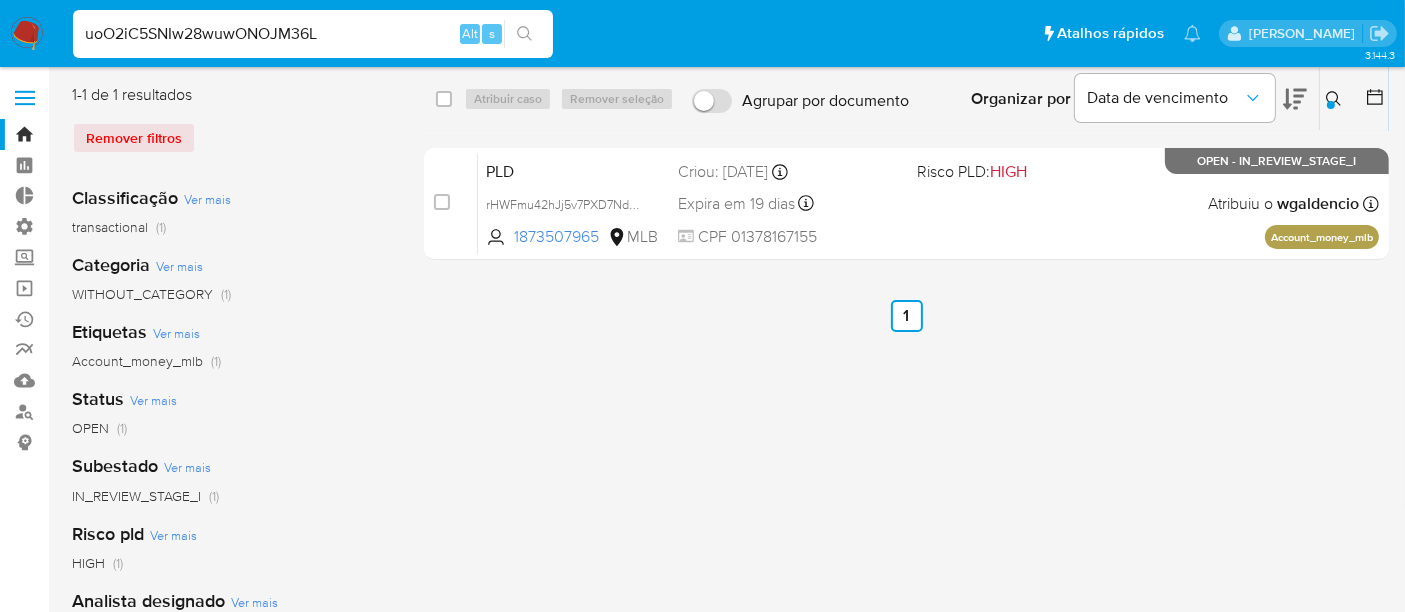 type on "uoO2iC5SNIw28wuwONOJM36L" 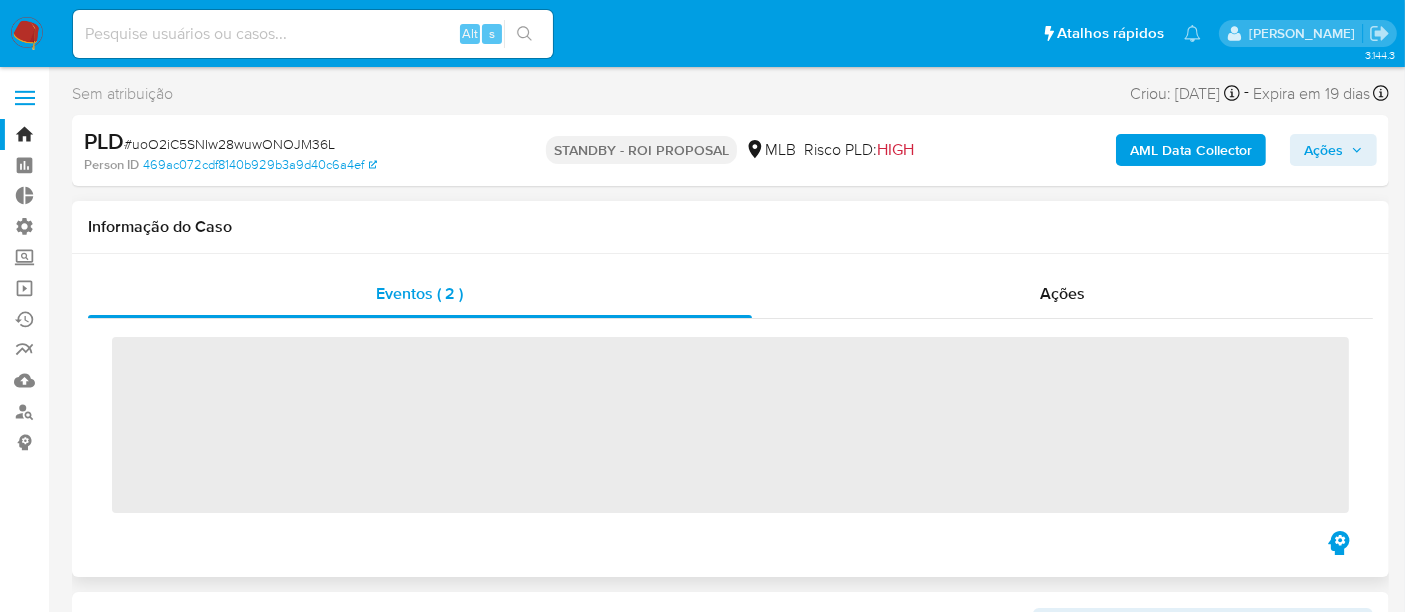 scroll, scrollTop: 844, scrollLeft: 0, axis: vertical 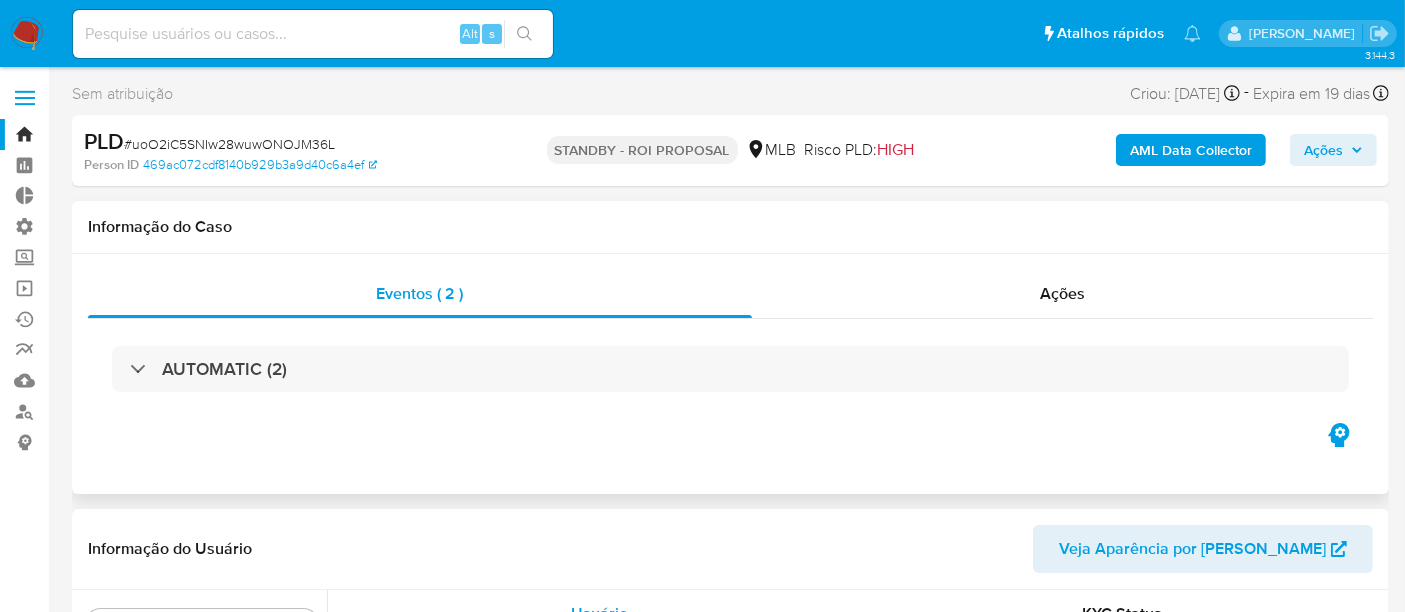 select on "10" 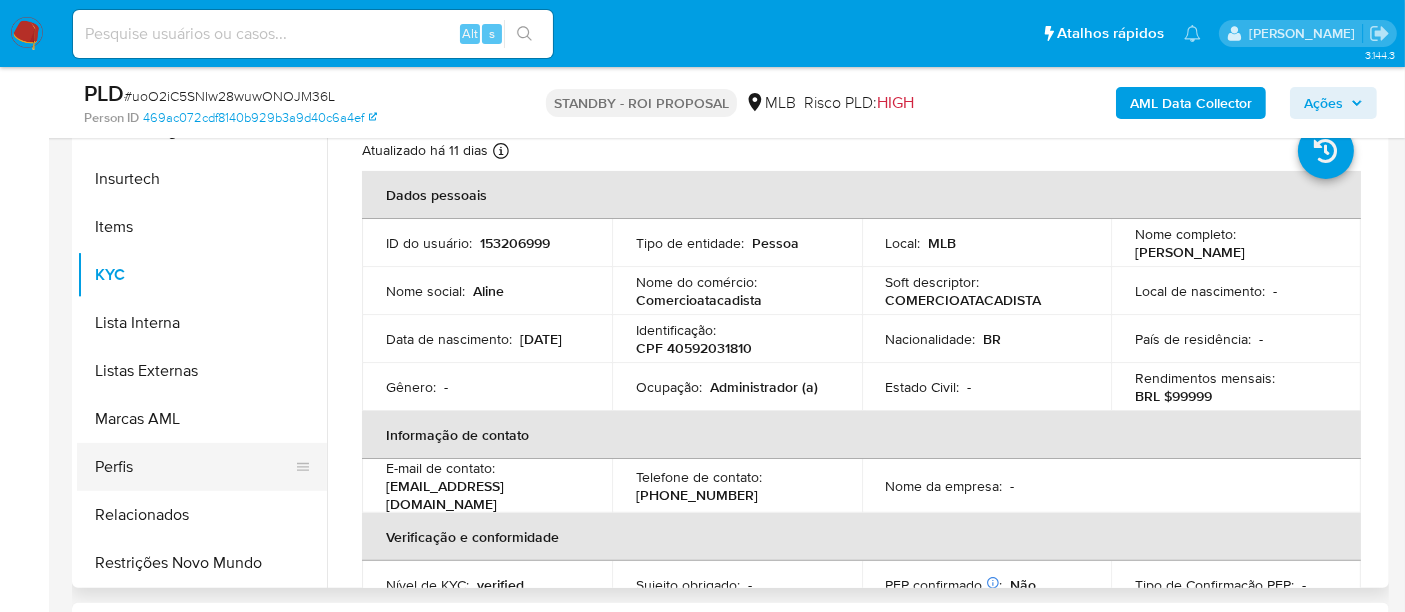 scroll, scrollTop: 444, scrollLeft: 0, axis: vertical 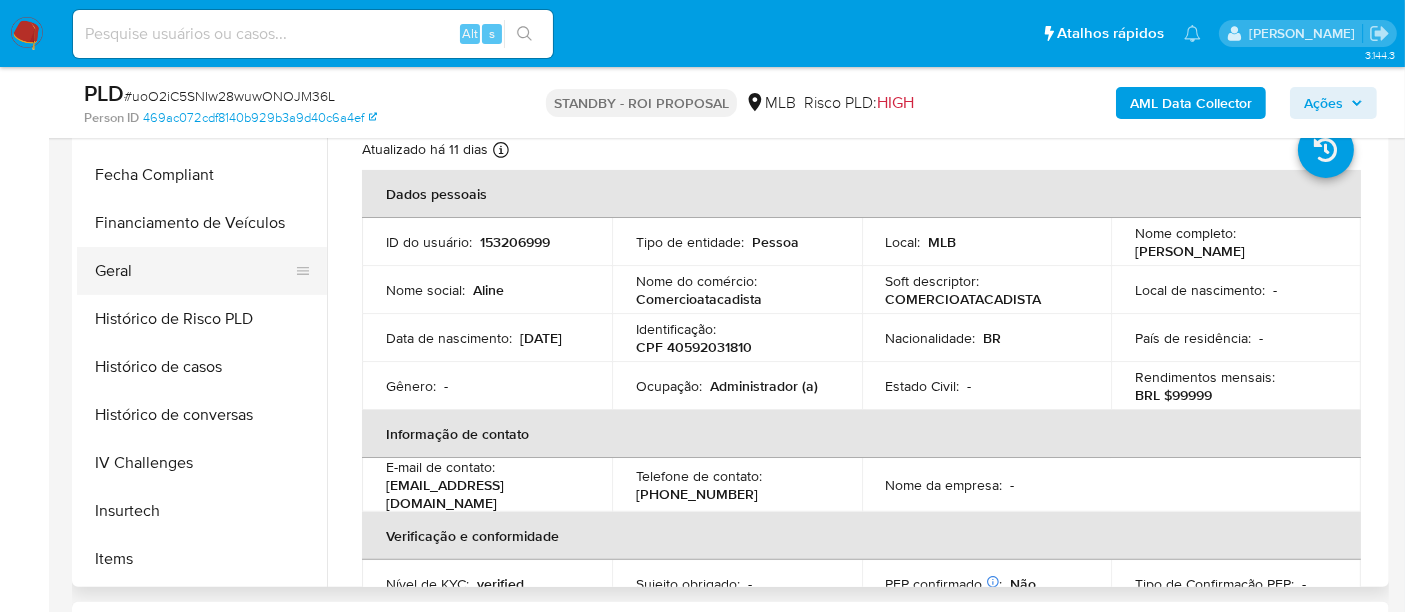 click on "Geral" at bounding box center [194, 271] 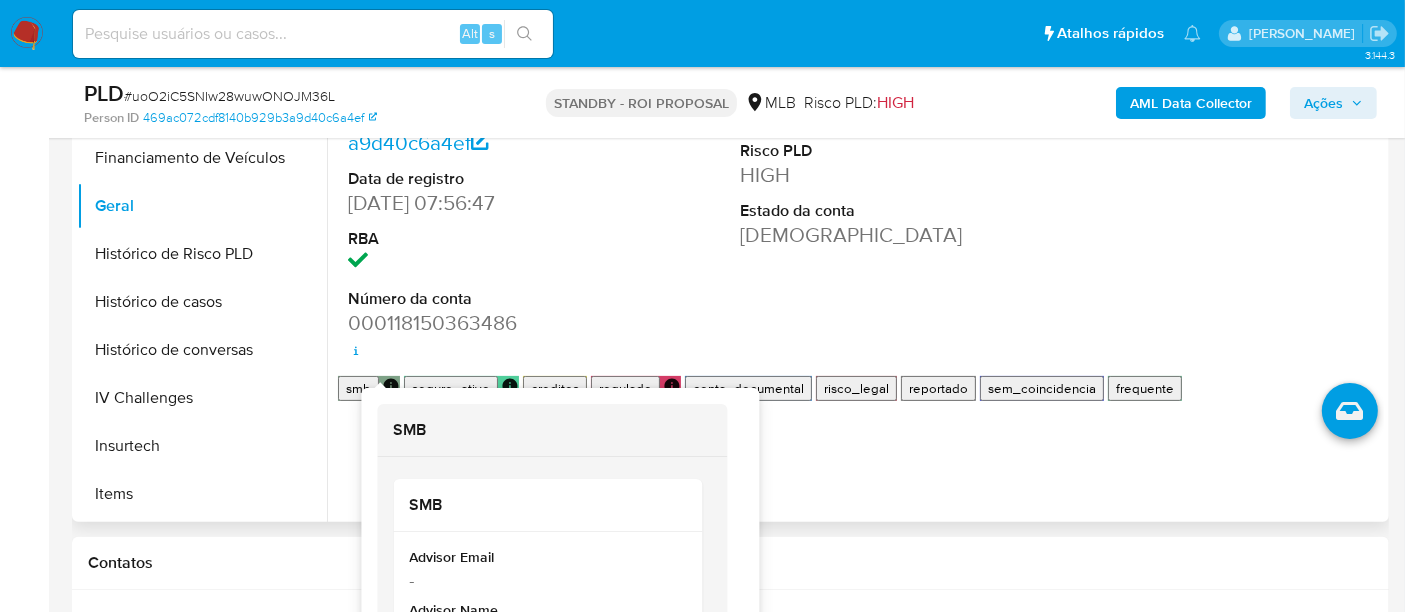 scroll, scrollTop: 555, scrollLeft: 0, axis: vertical 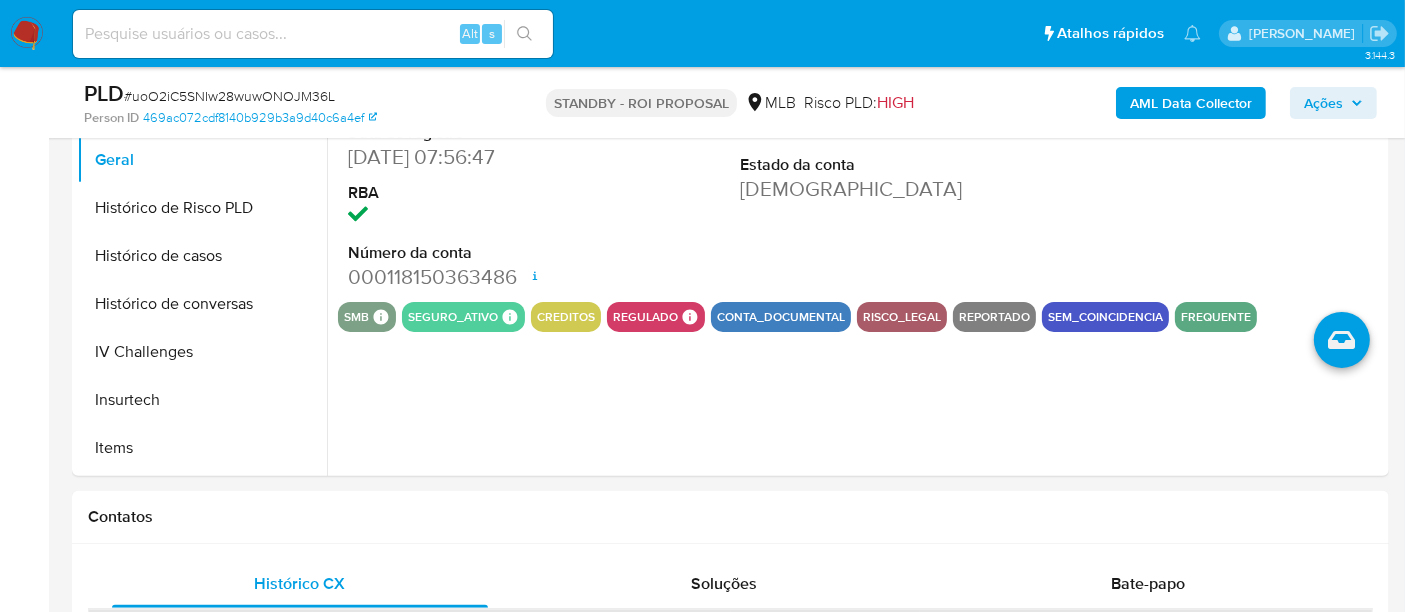 click at bounding box center [313, 34] 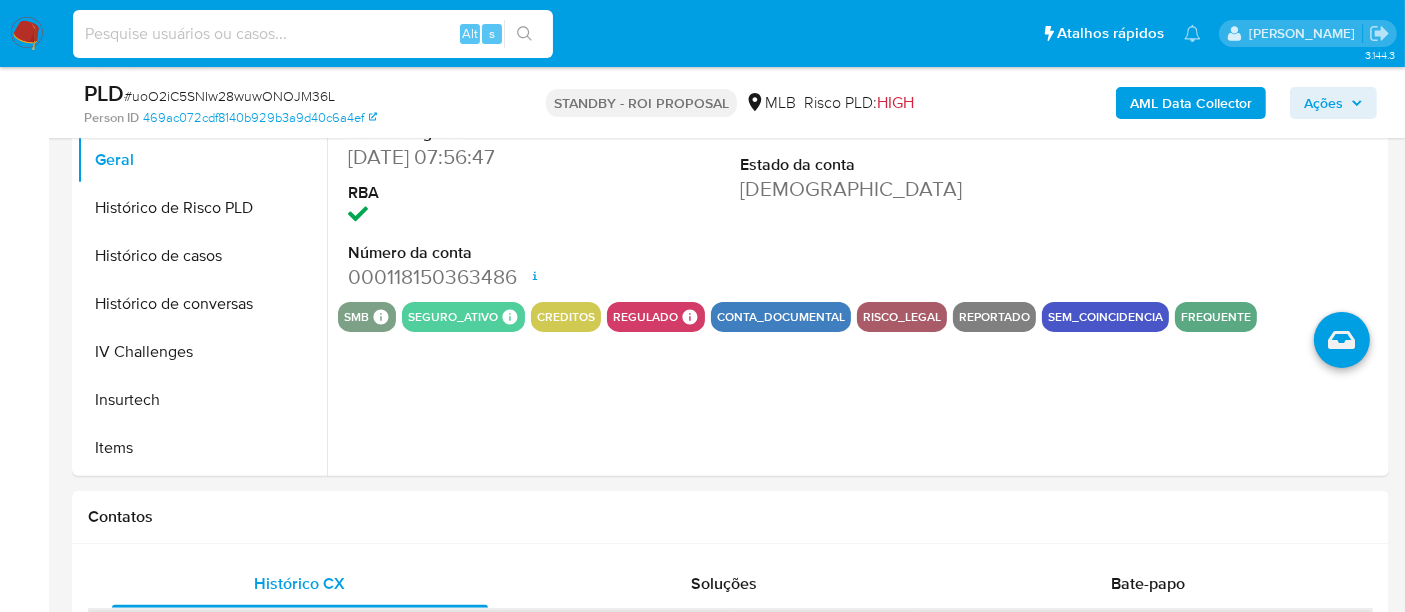 paste on "40592031810" 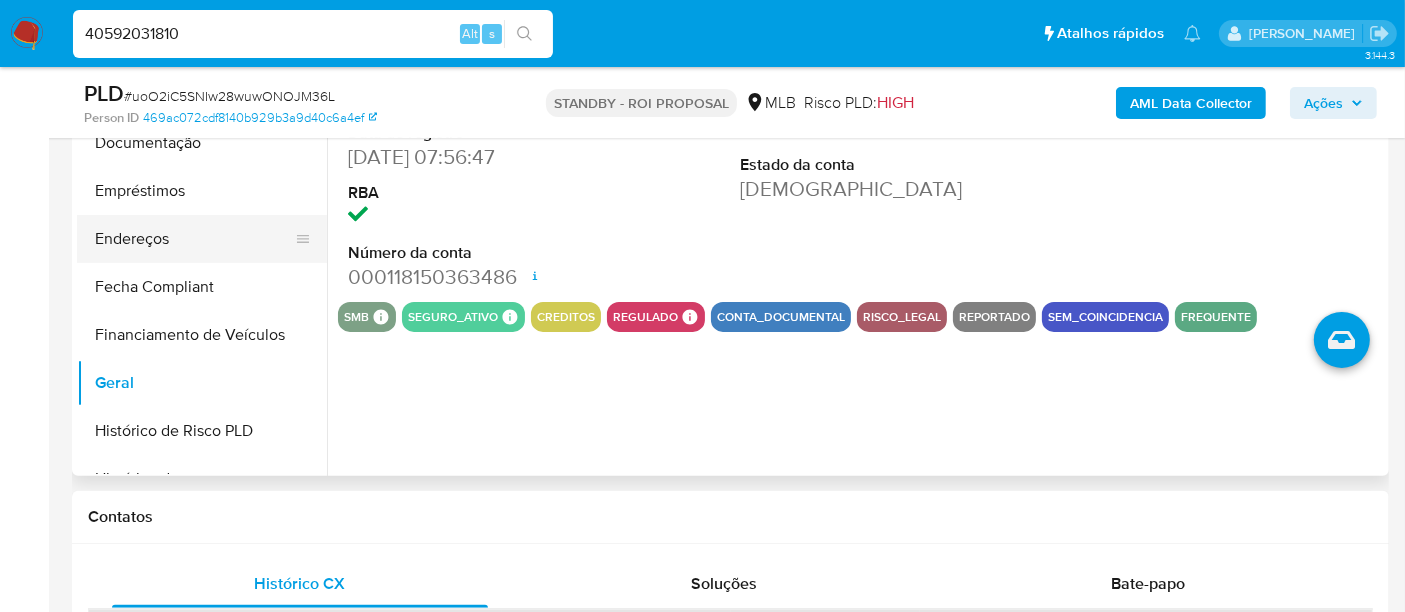 scroll, scrollTop: 177, scrollLeft: 0, axis: vertical 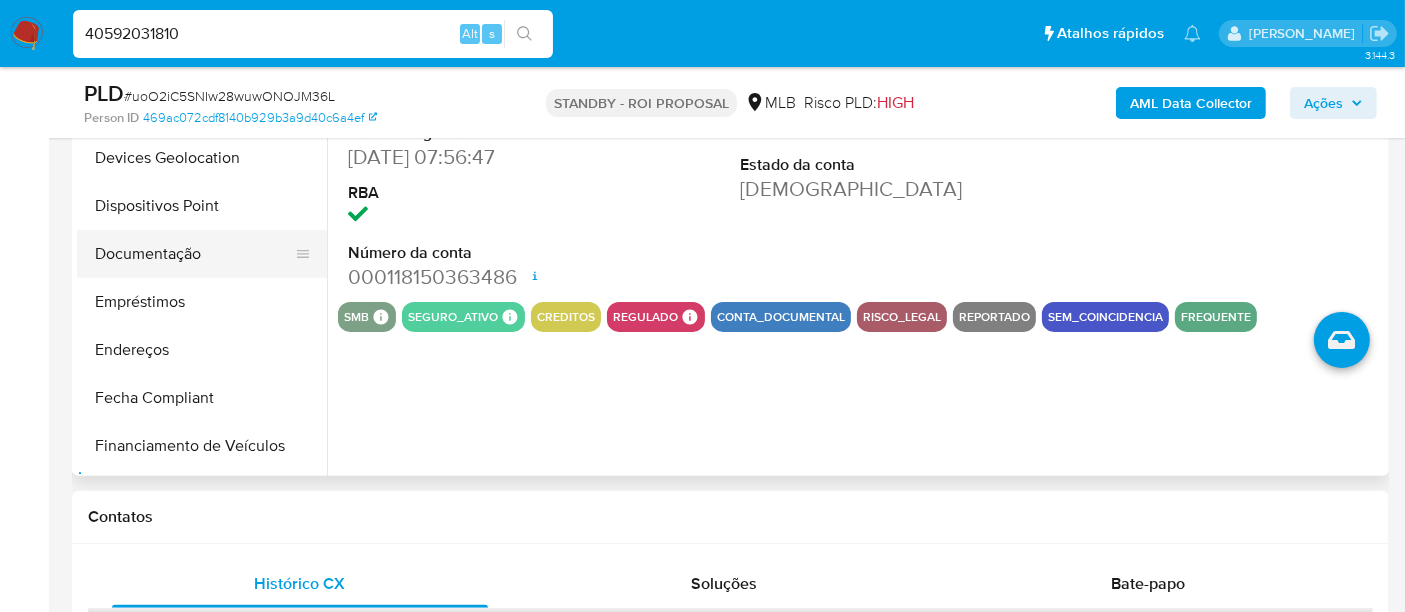 type on "40592031810" 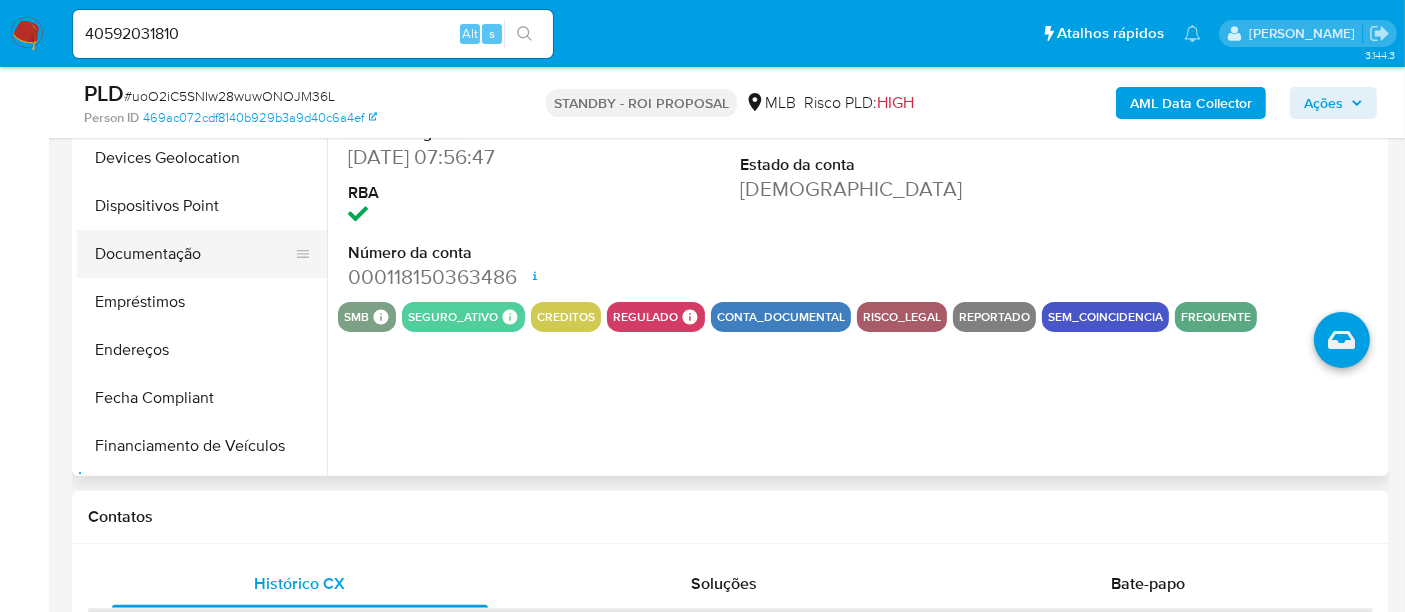 click on "Documentação" at bounding box center [194, 254] 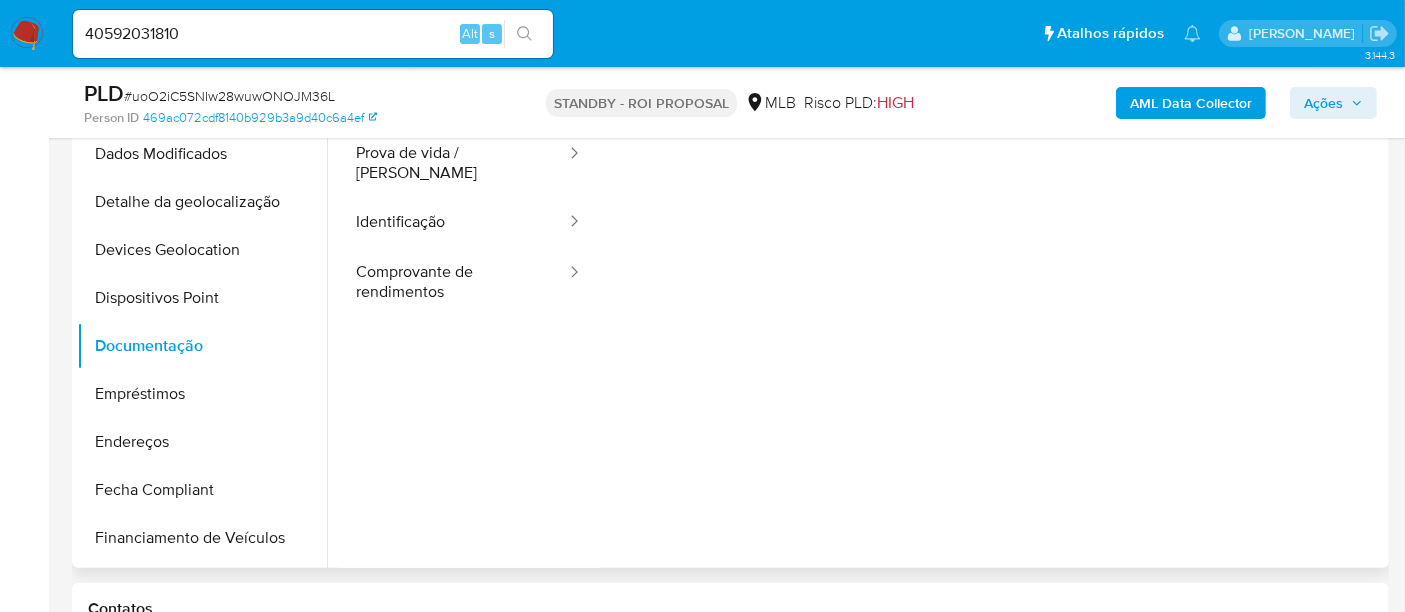scroll, scrollTop: 333, scrollLeft: 0, axis: vertical 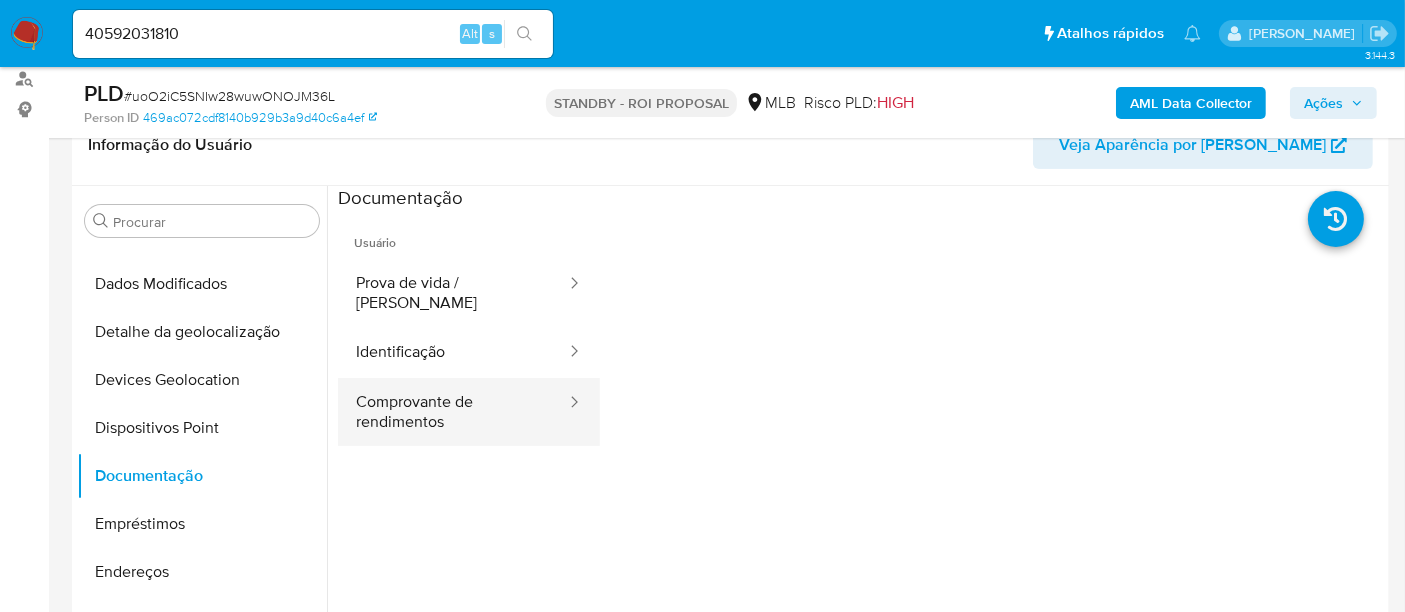 click on "Comprovante de rendimentos" at bounding box center [453, 412] 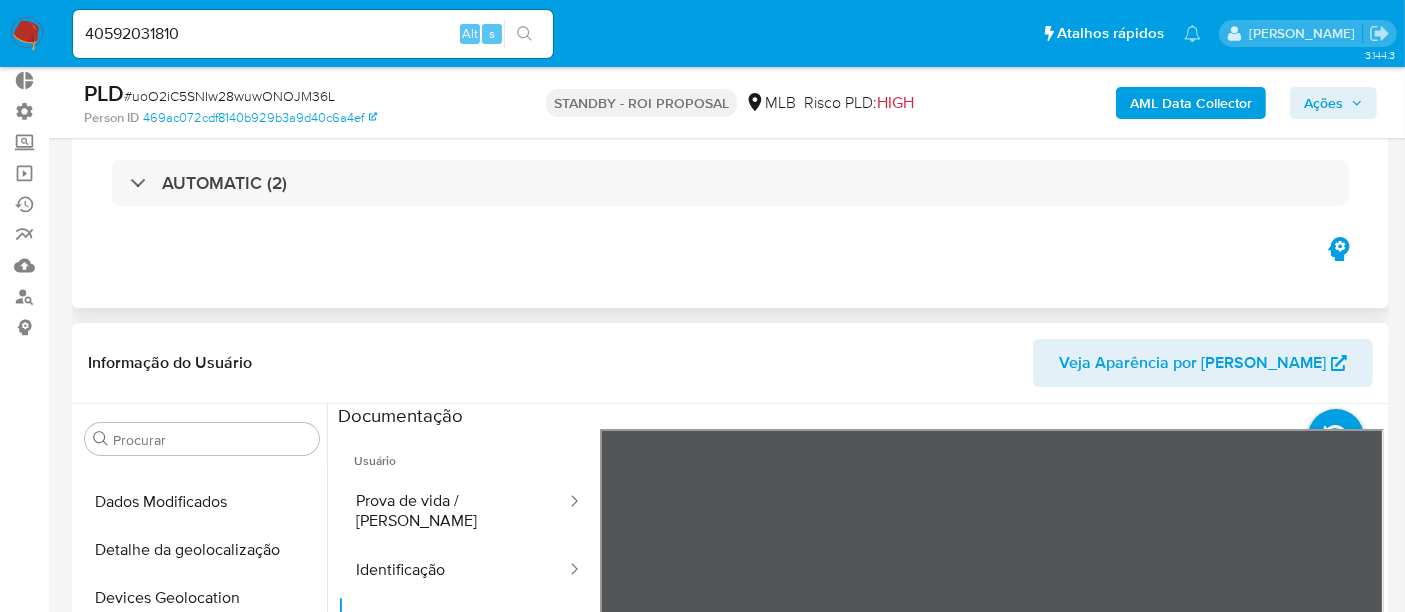 scroll, scrollTop: 111, scrollLeft: 0, axis: vertical 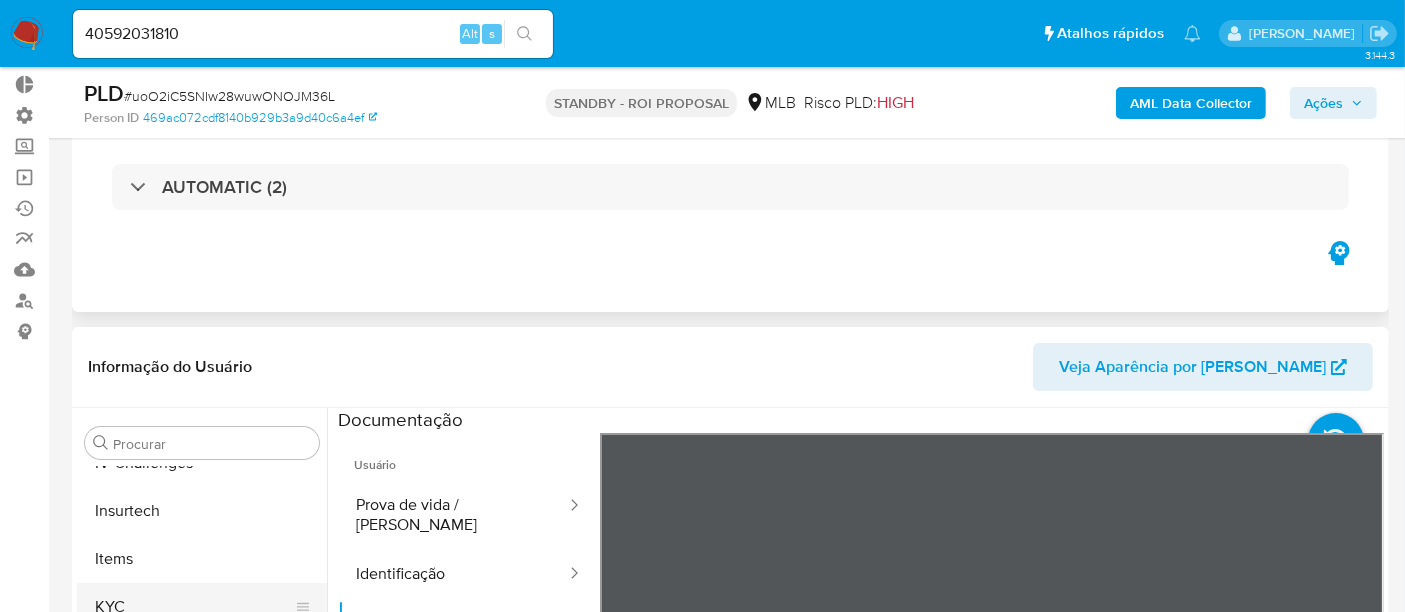 click on "KYC" at bounding box center [194, 607] 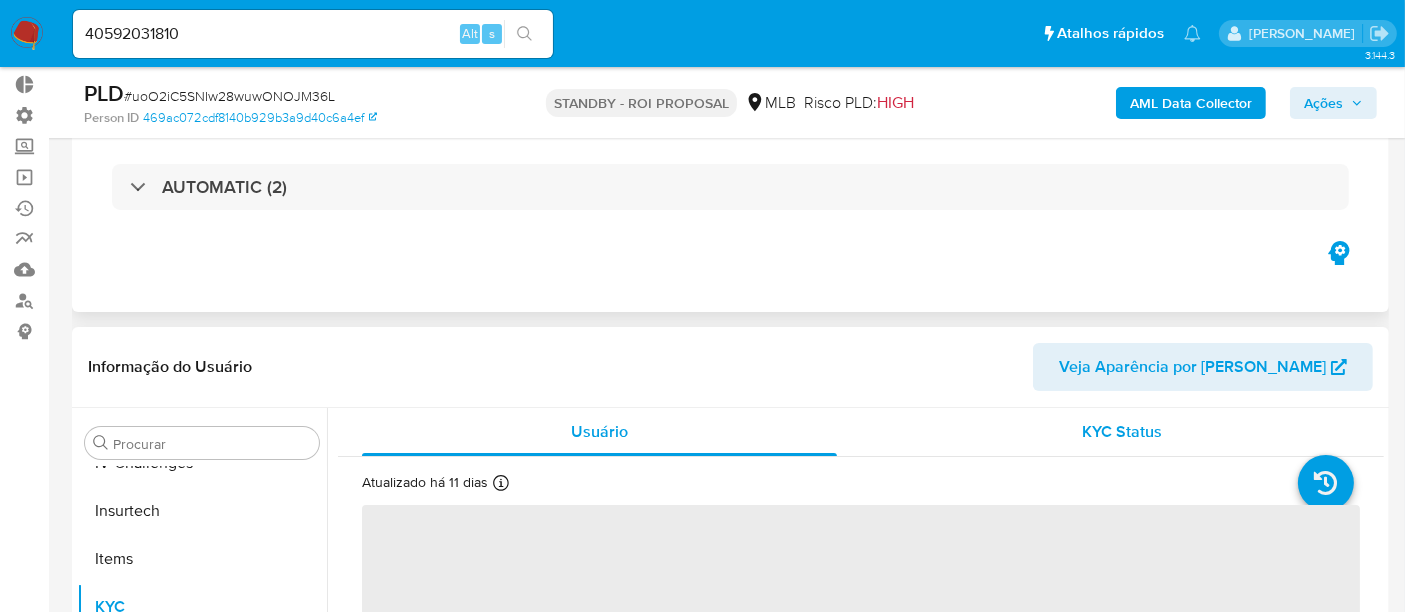 click on "KYC Status" at bounding box center [1123, 431] 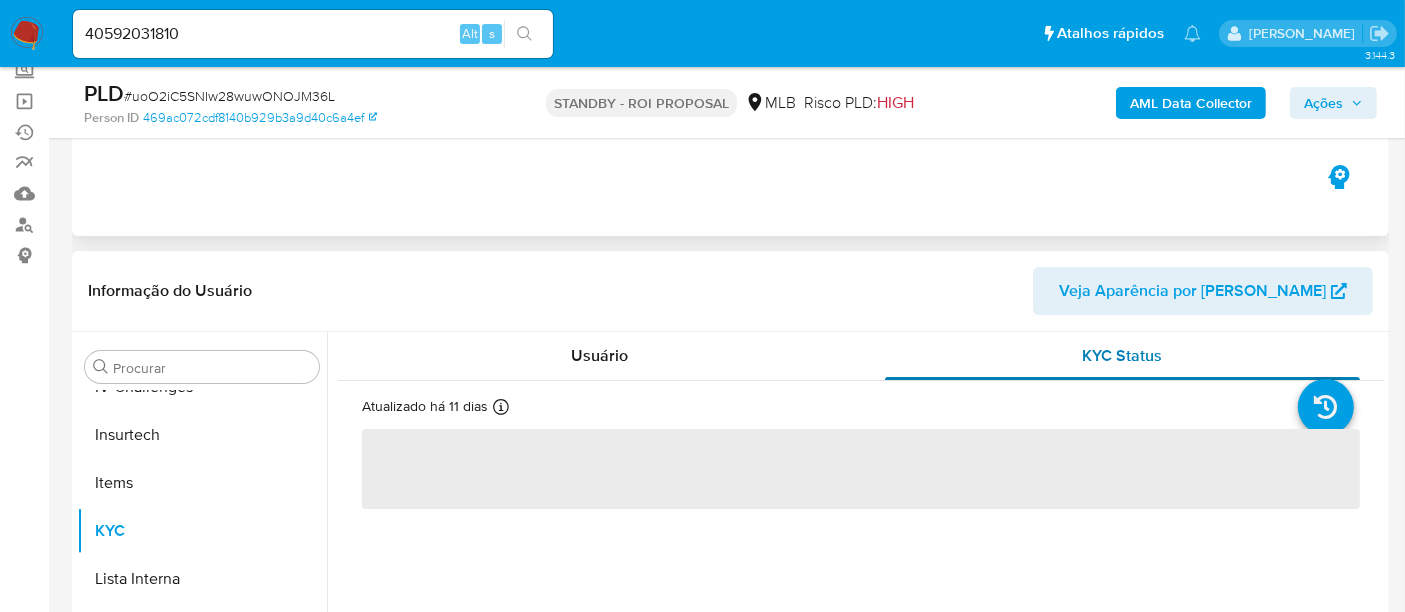 scroll, scrollTop: 222, scrollLeft: 0, axis: vertical 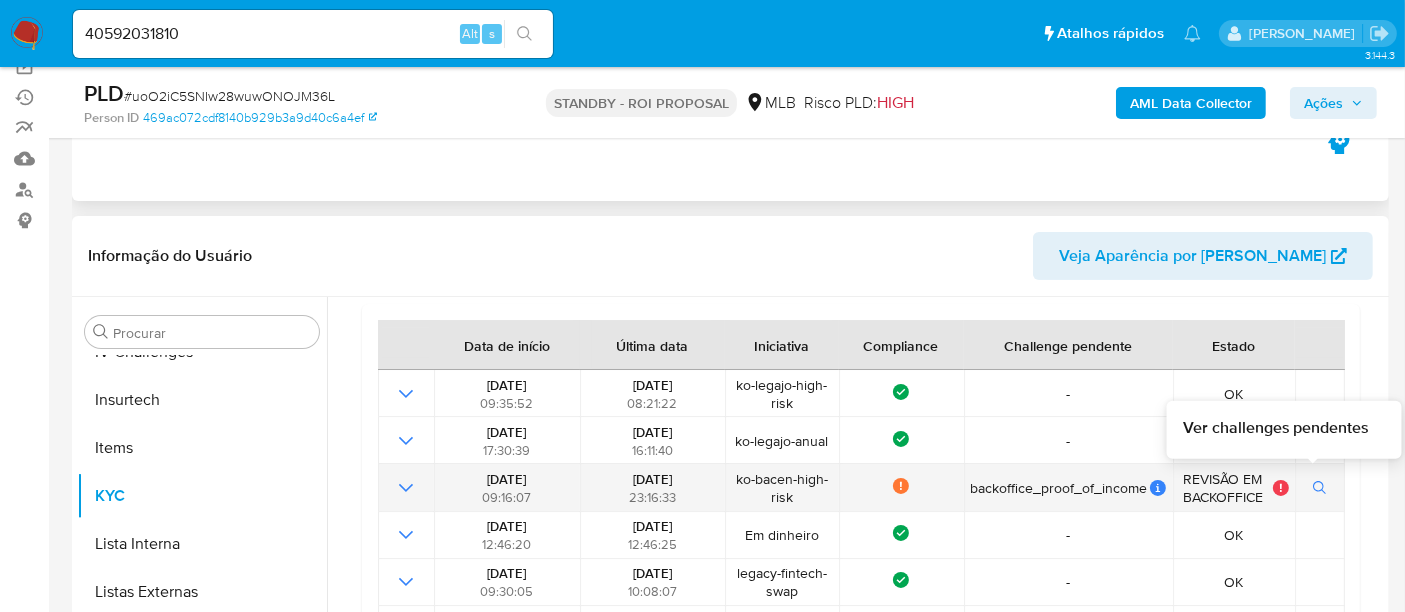 click 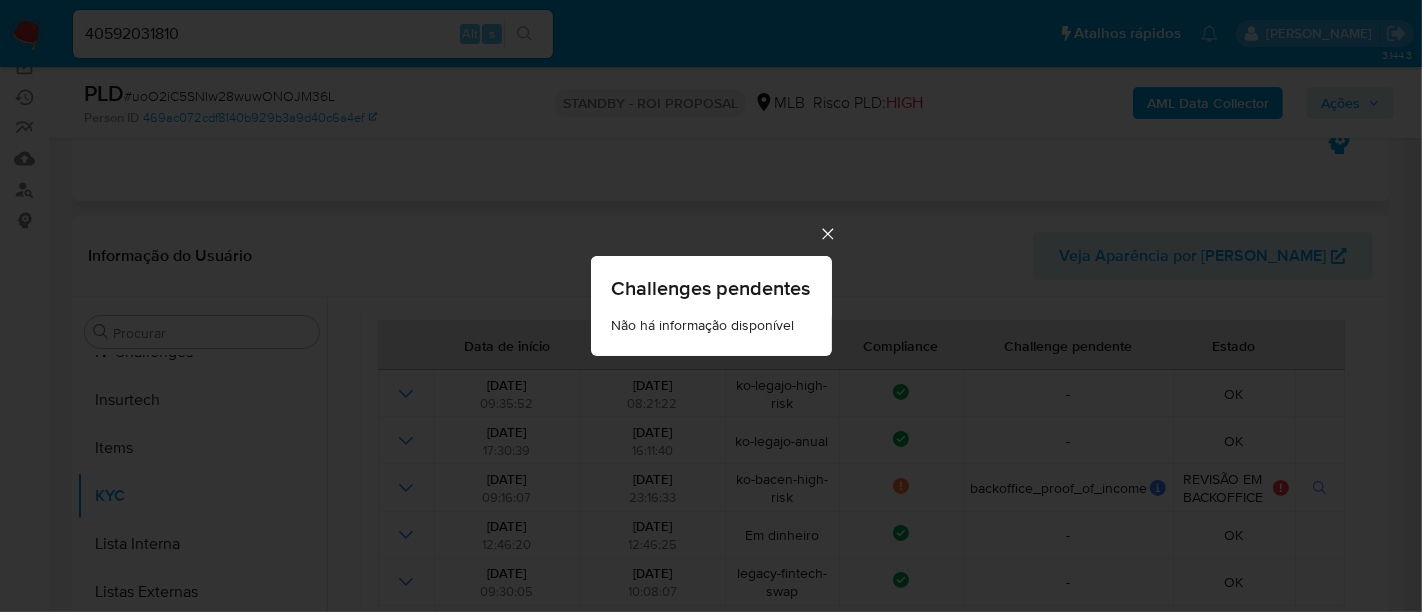 click 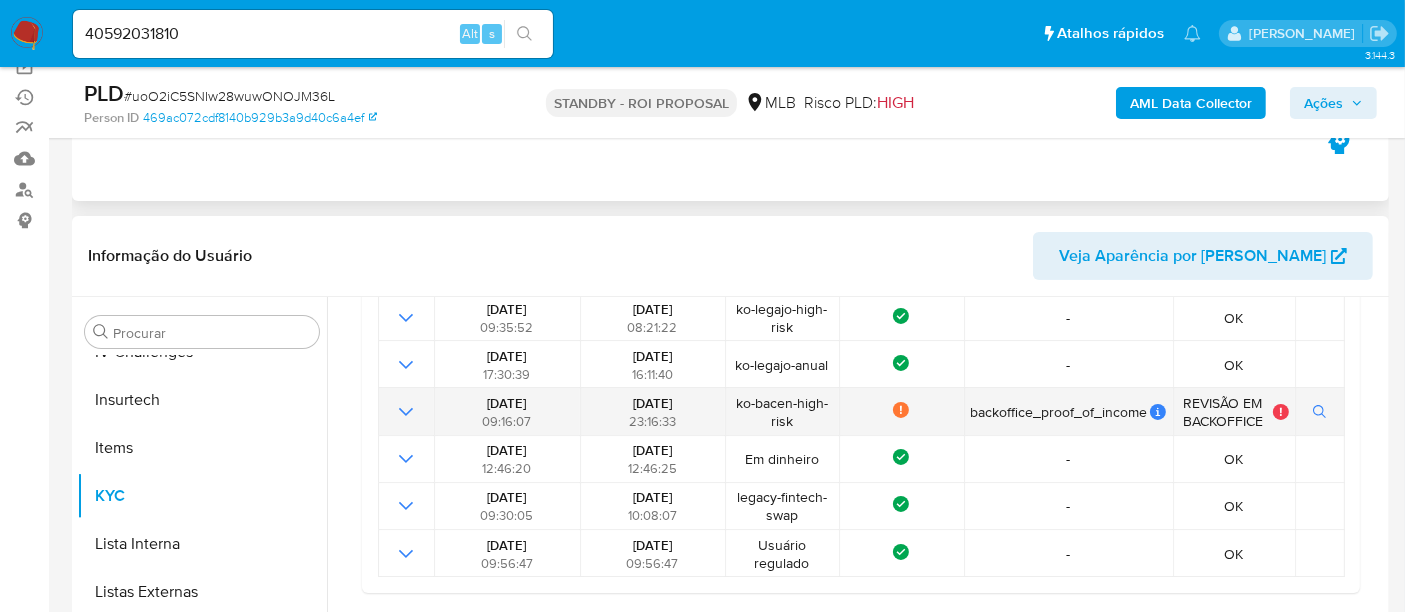 scroll, scrollTop: 324, scrollLeft: 0, axis: vertical 